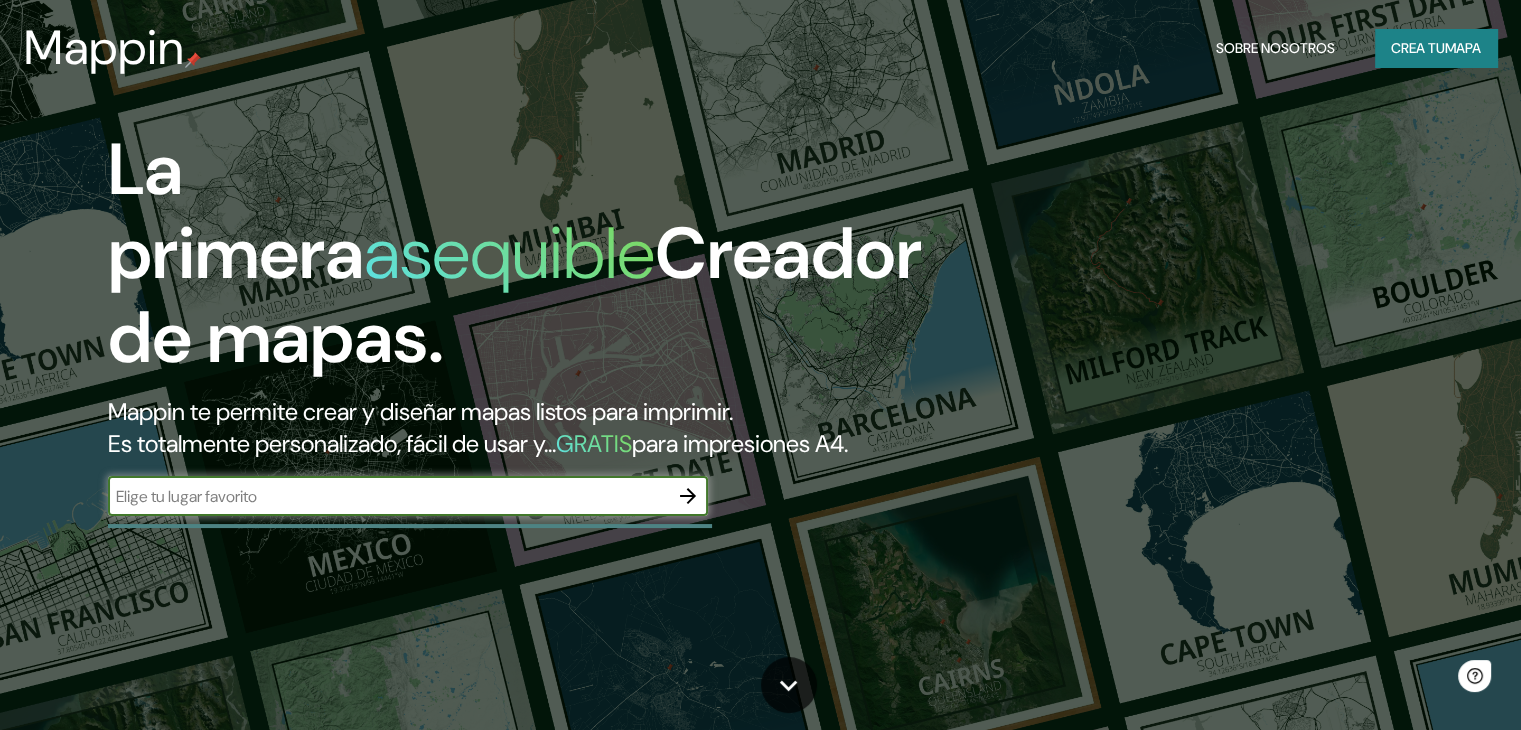 scroll, scrollTop: 0, scrollLeft: 0, axis: both 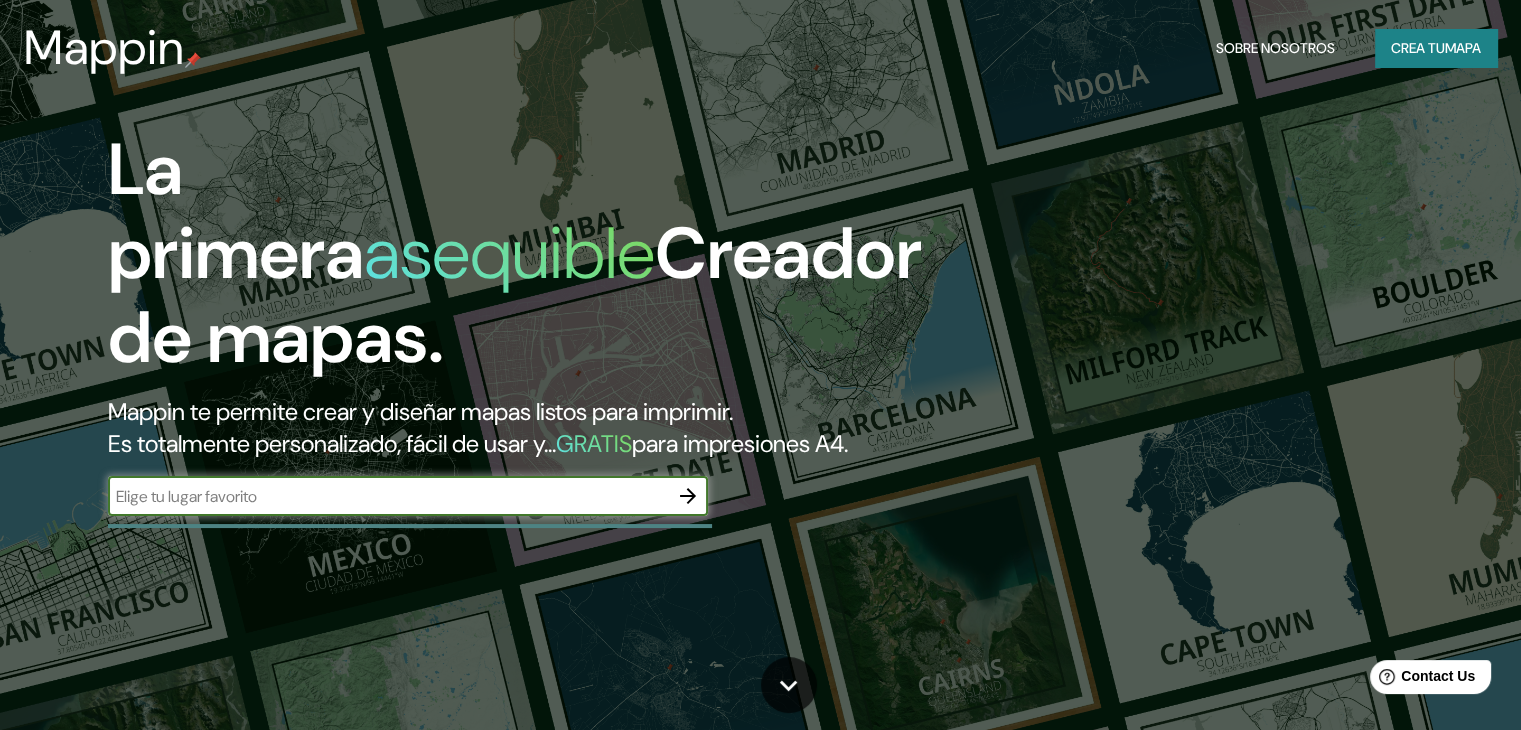 click 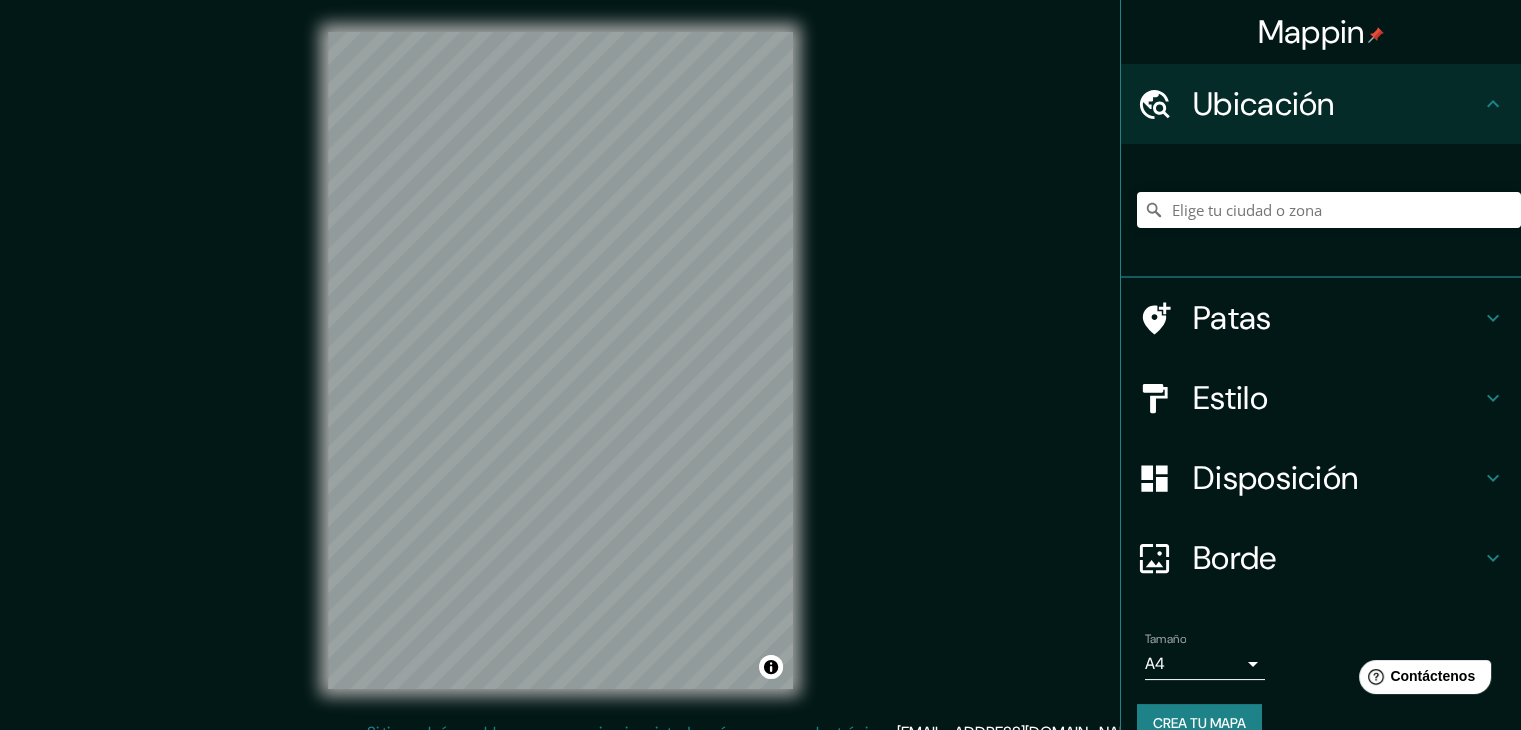 drag, startPoint x: 1236, startPoint y: 228, endPoint x: 1233, endPoint y: 216, distance: 12.369317 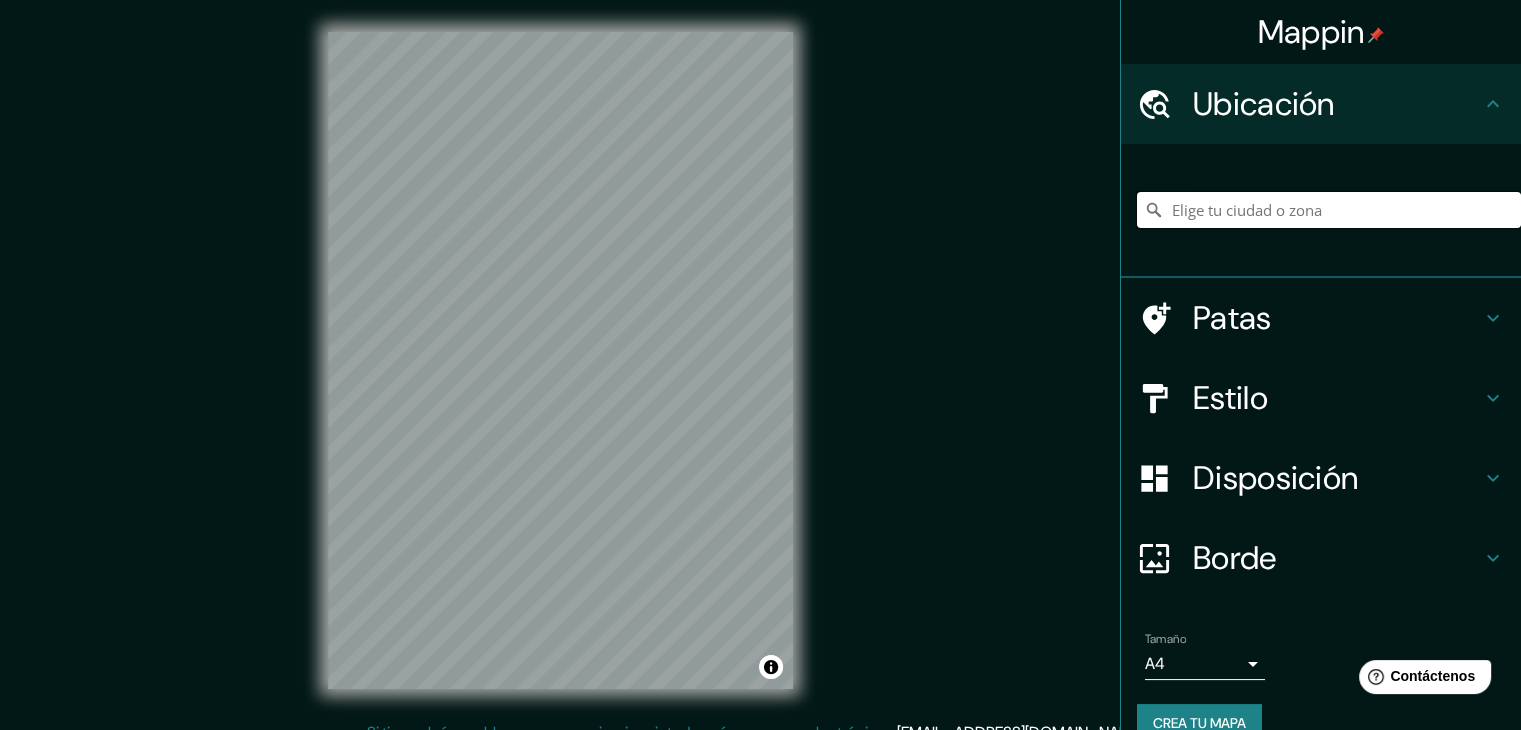click at bounding box center [1329, 210] 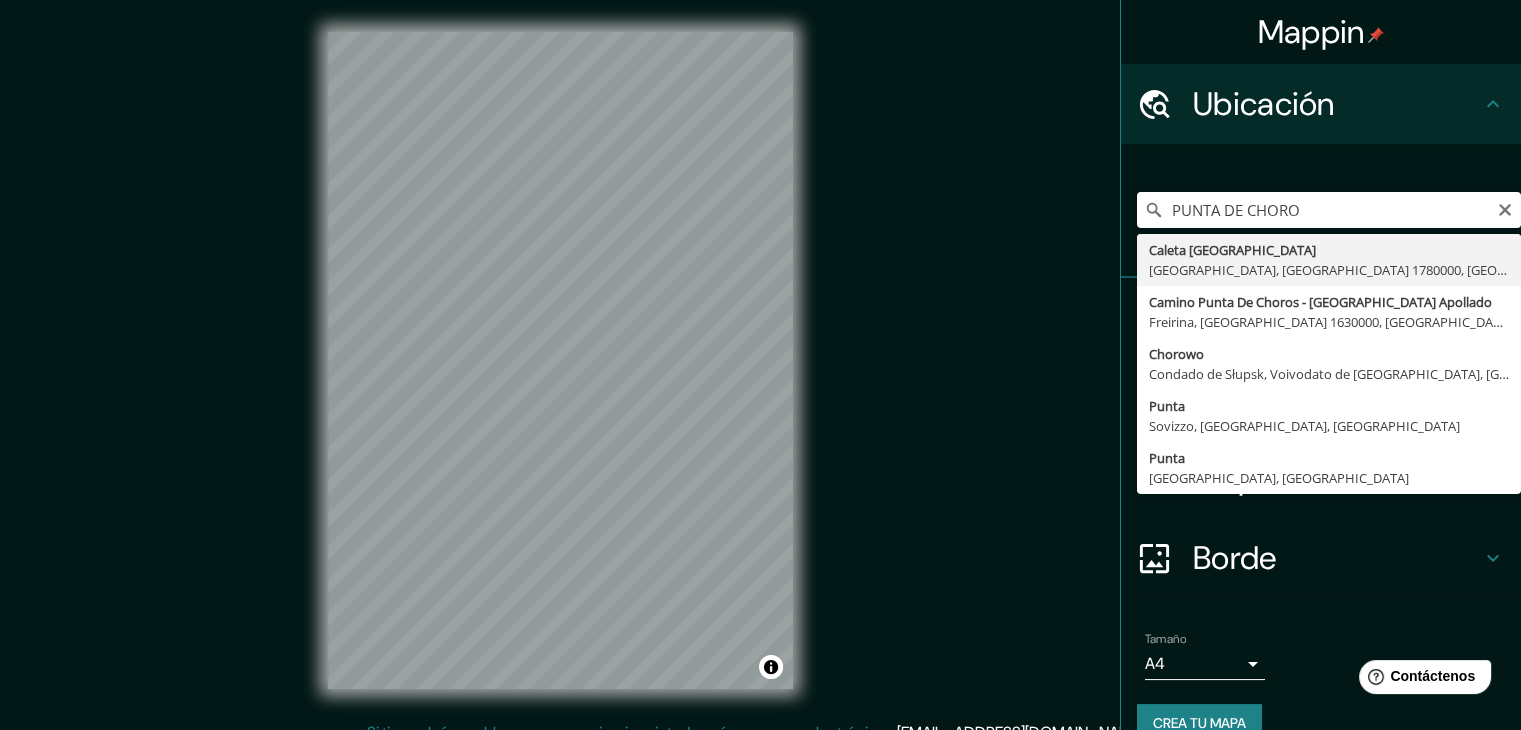 type on "Caleta [GEOGRAPHIC_DATA], [GEOGRAPHIC_DATA], [GEOGRAPHIC_DATA] 1780000, [GEOGRAPHIC_DATA]" 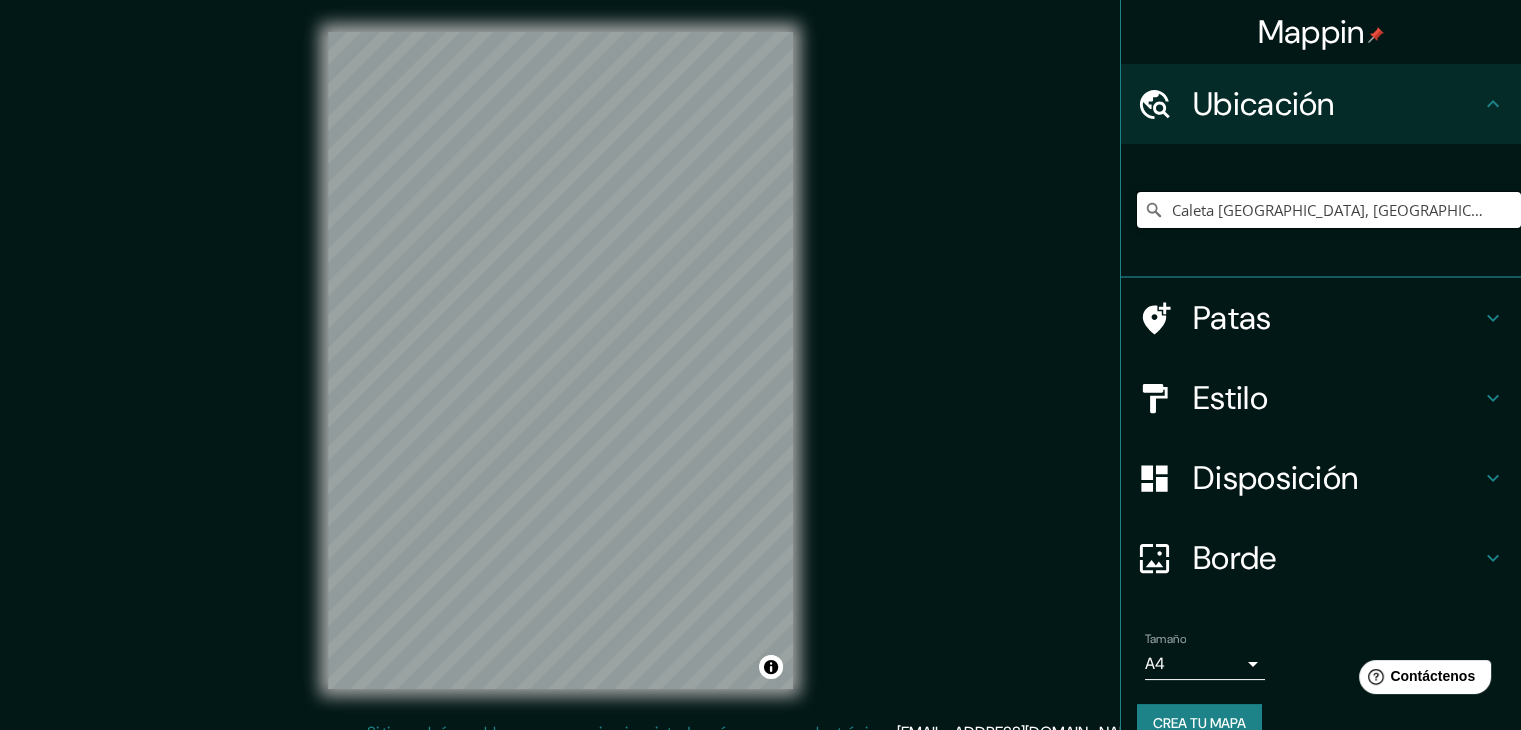 scroll, scrollTop: 0, scrollLeft: 0, axis: both 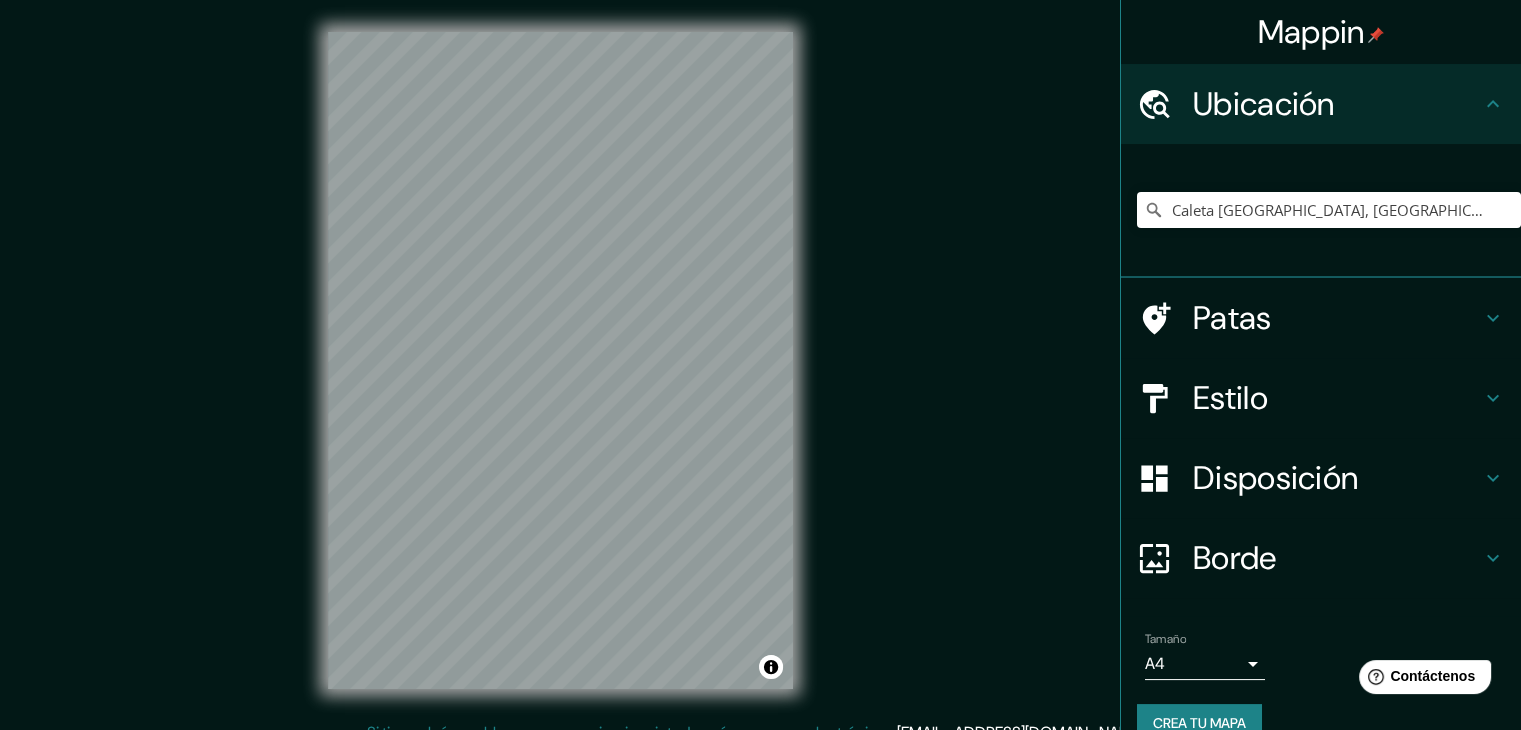 click on "© Mapbox   © OpenStreetMap   Improve this map" at bounding box center (560, 360) 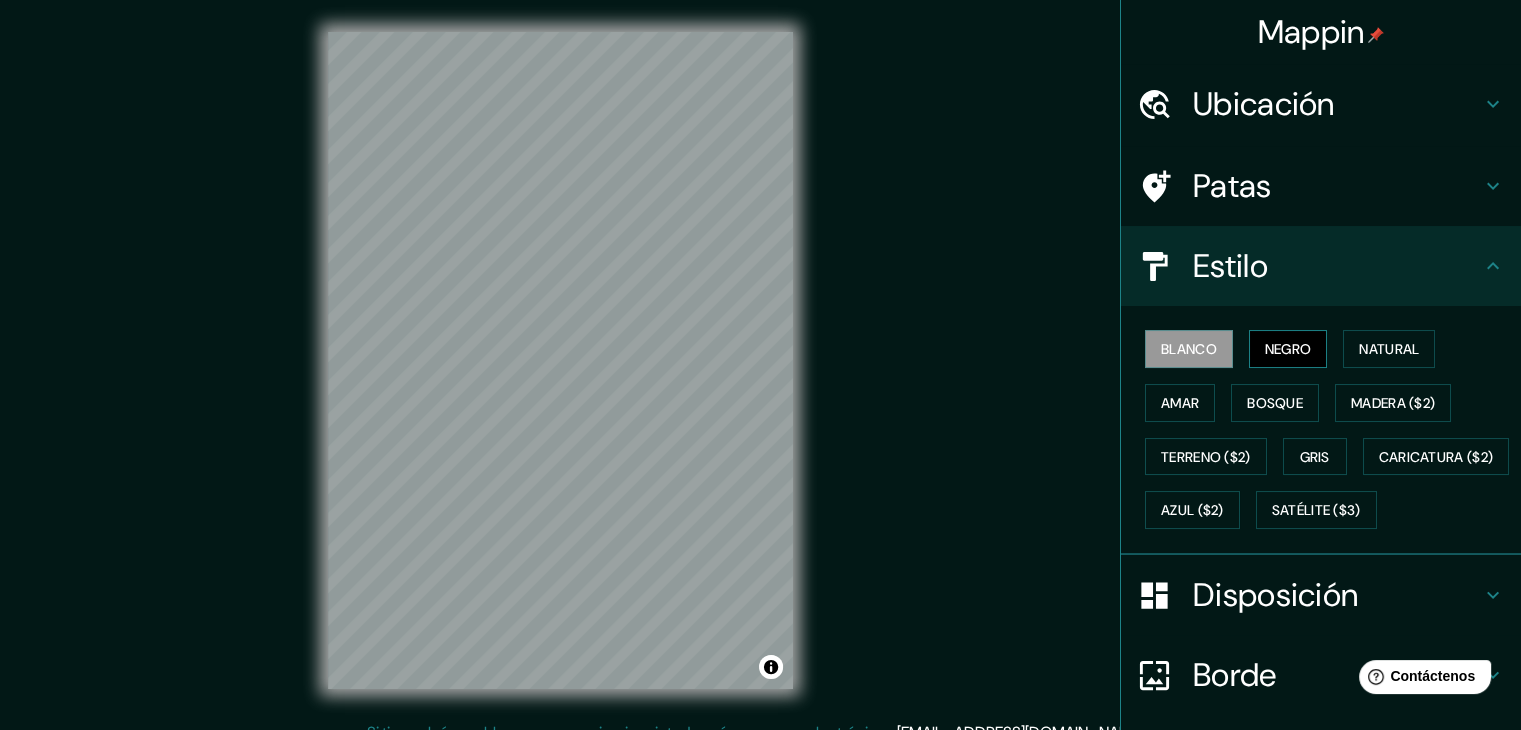 click on "Negro" at bounding box center (1288, 349) 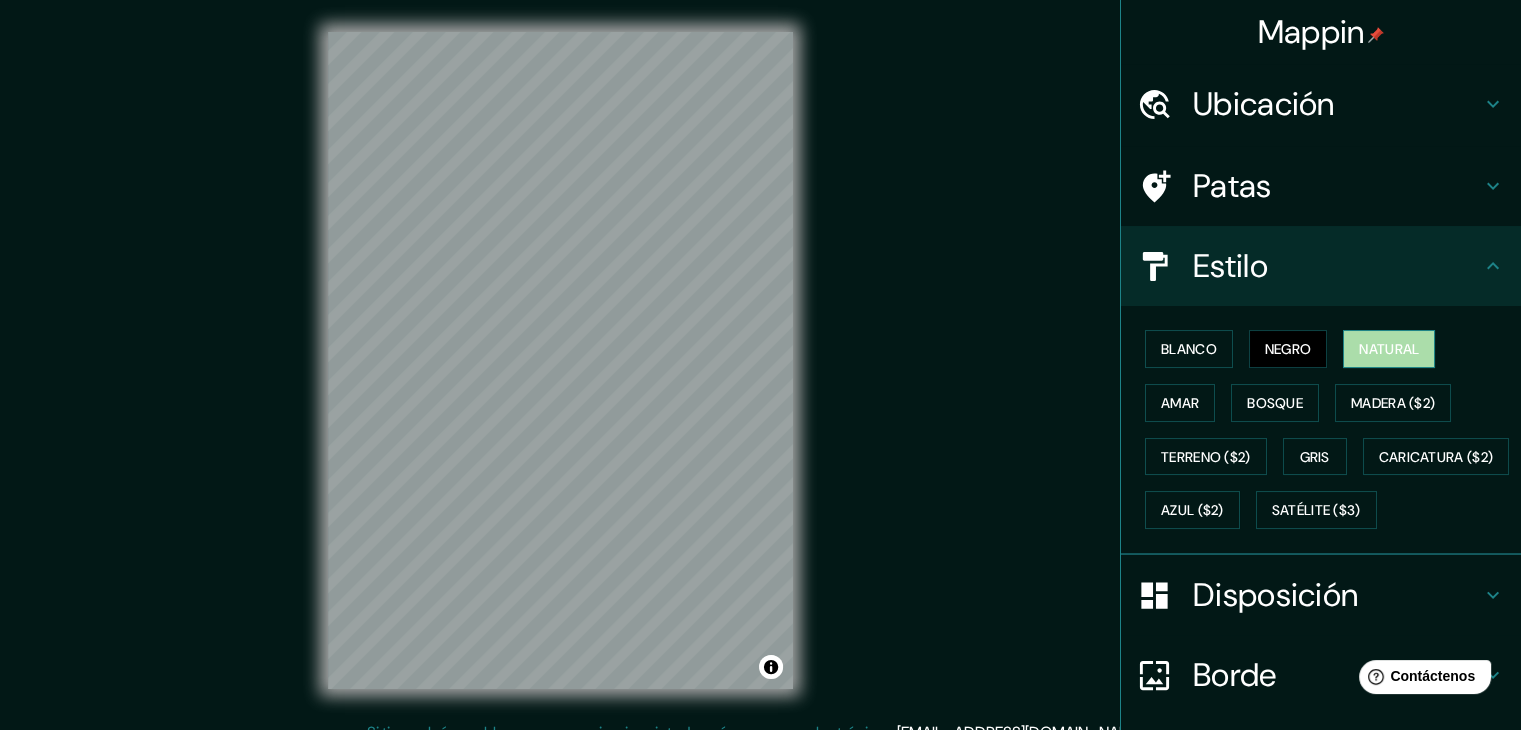 click on "Natural" at bounding box center [1389, 349] 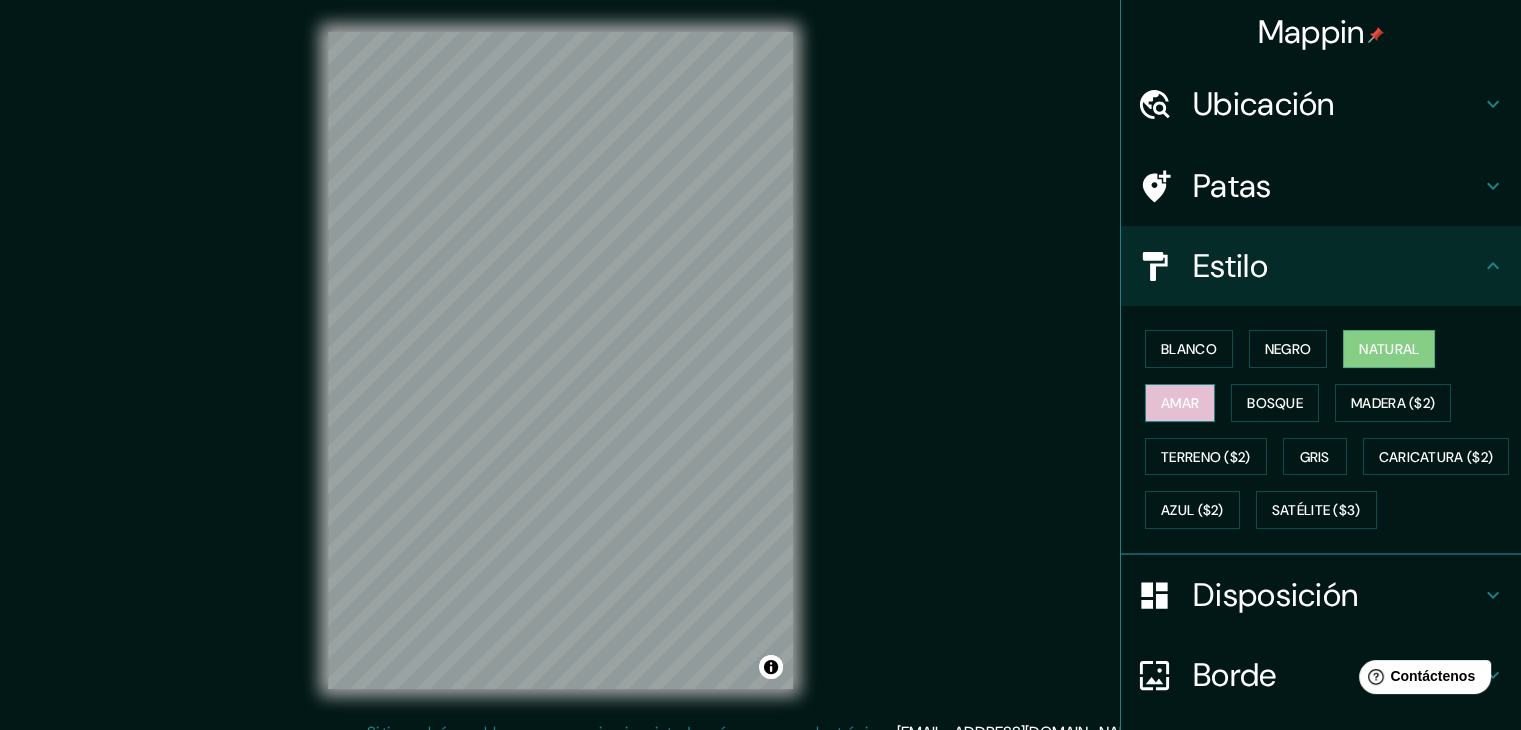 click on "Amar" at bounding box center (1180, 403) 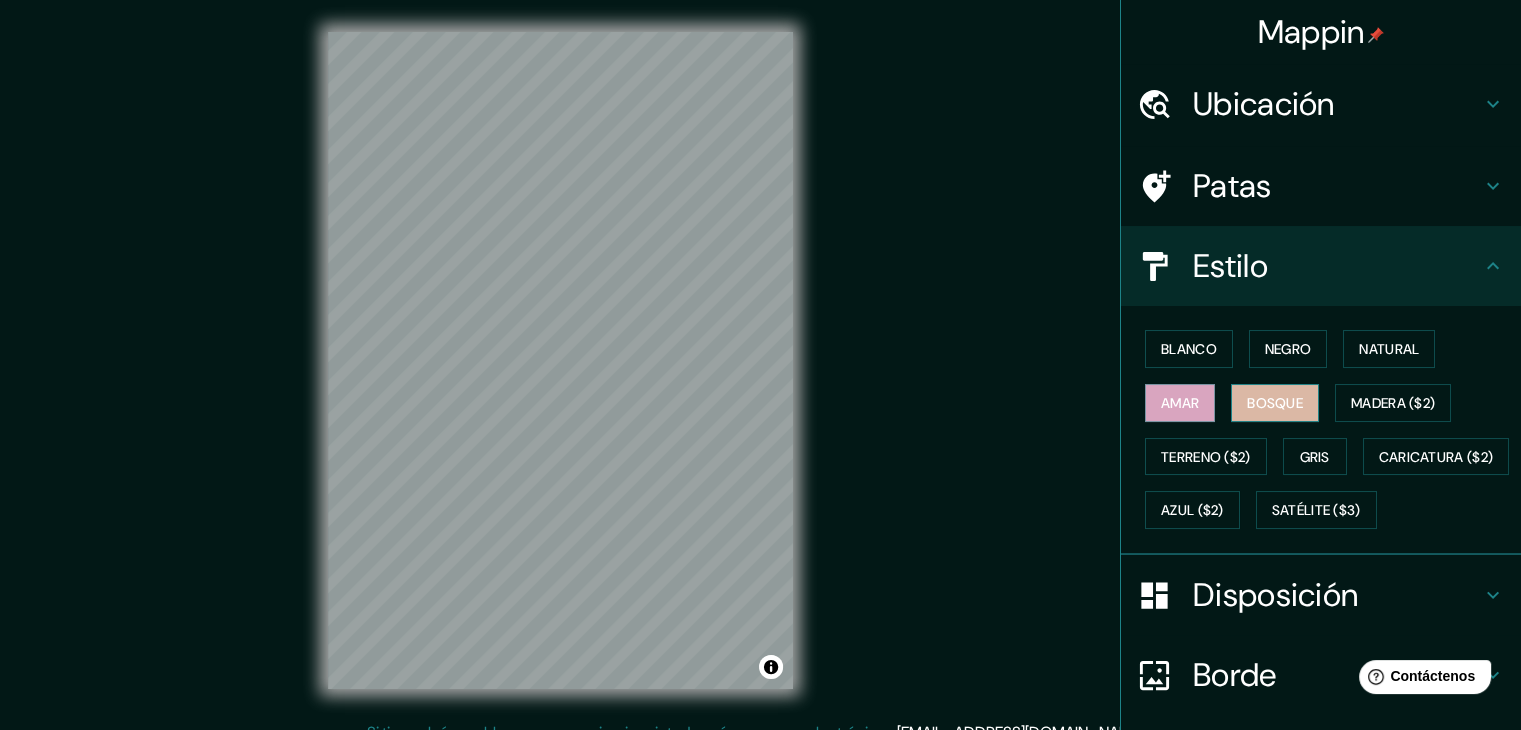 click on "Bosque" at bounding box center (1275, 403) 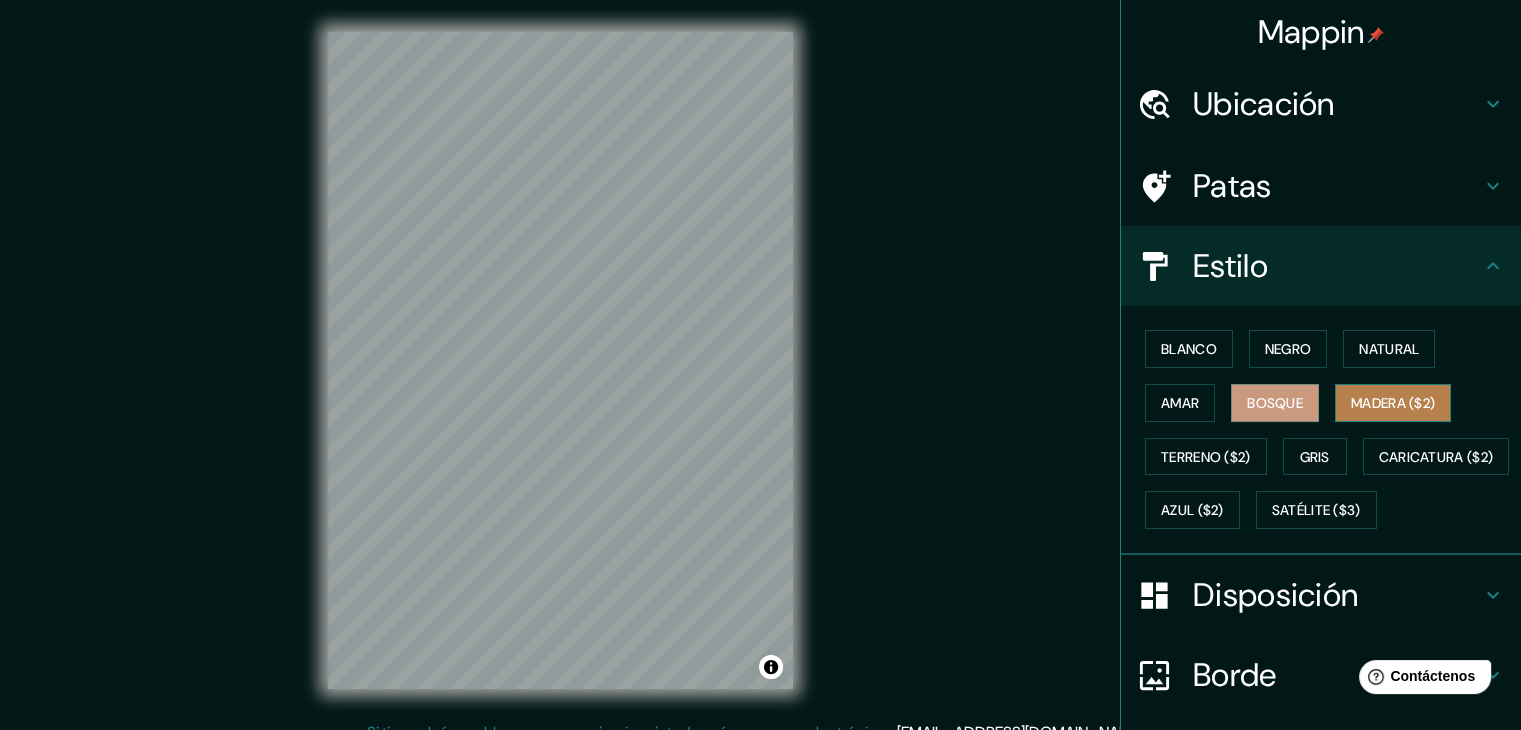 click on "Madera ($2)" at bounding box center (1393, 403) 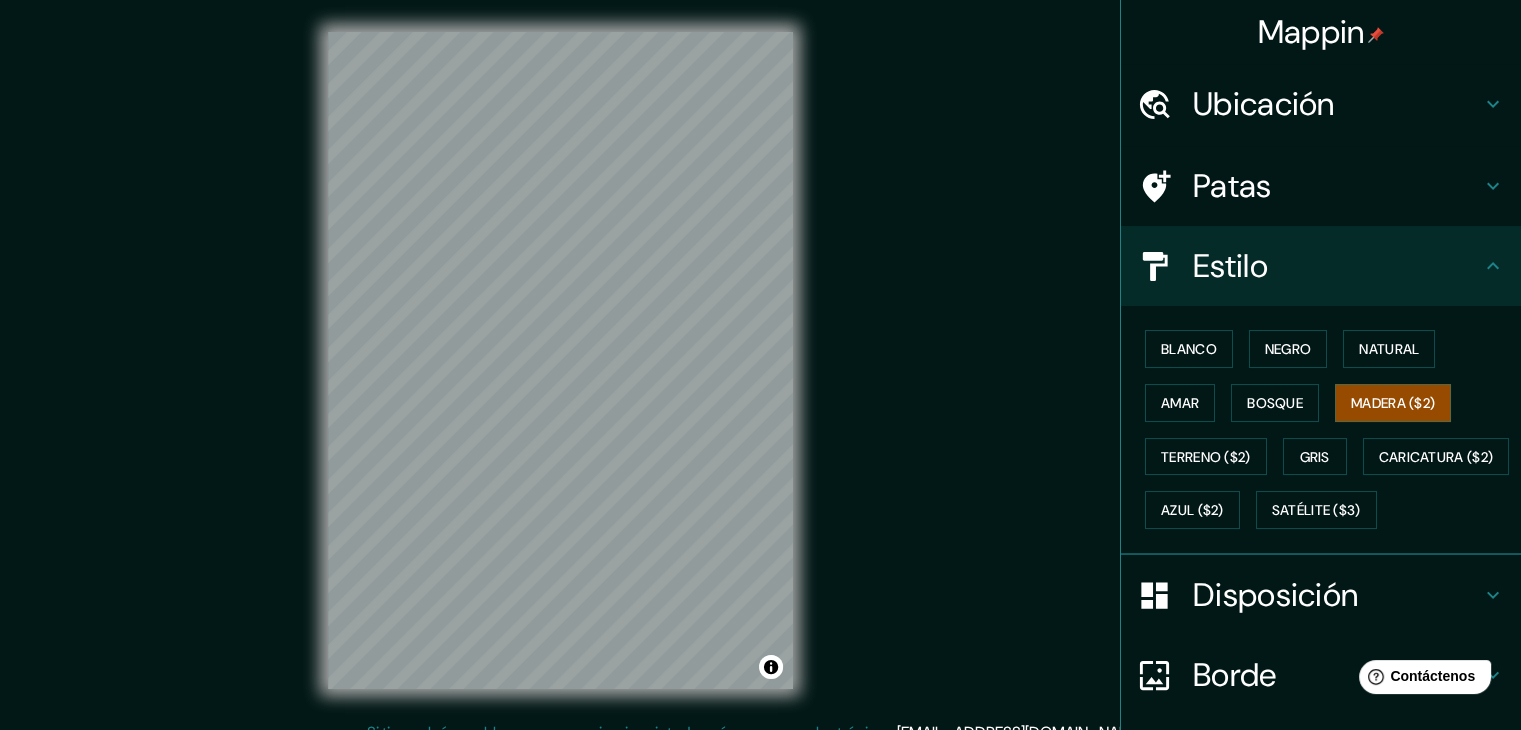 click on "© Mapbox   © OpenStreetMap   Improve this map" at bounding box center [560, 360] 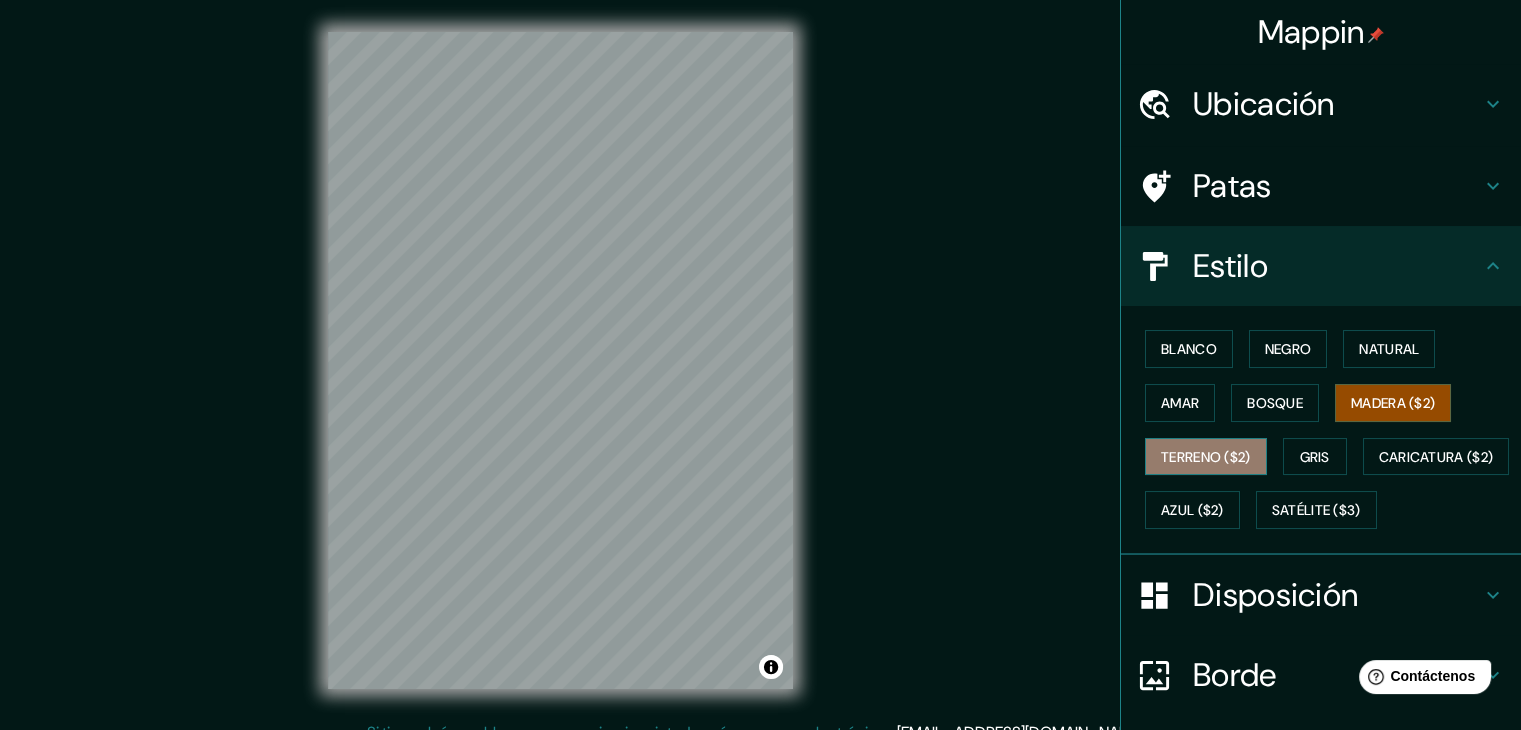 click on "Terreno ($2)" at bounding box center (1206, 457) 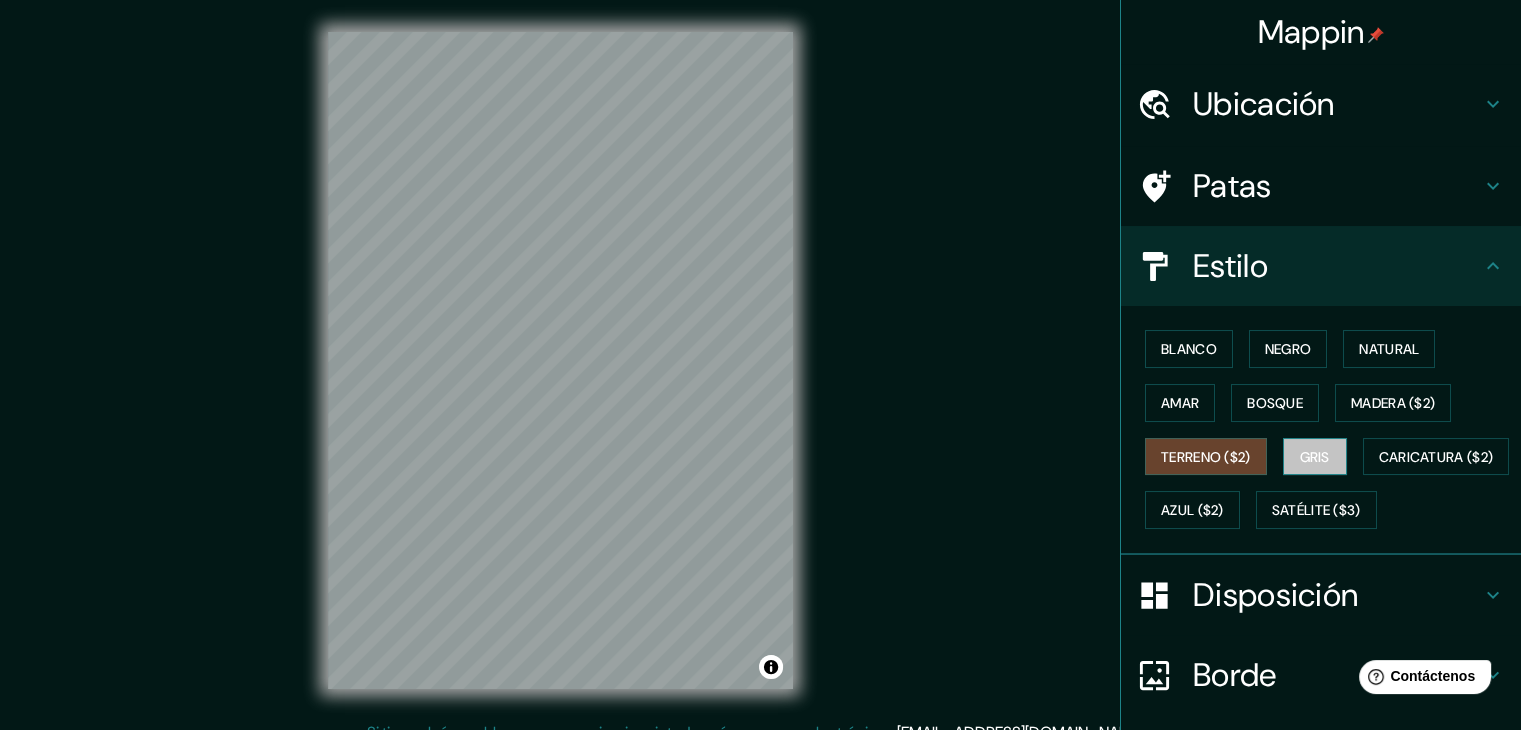 click on "Gris" at bounding box center [1315, 457] 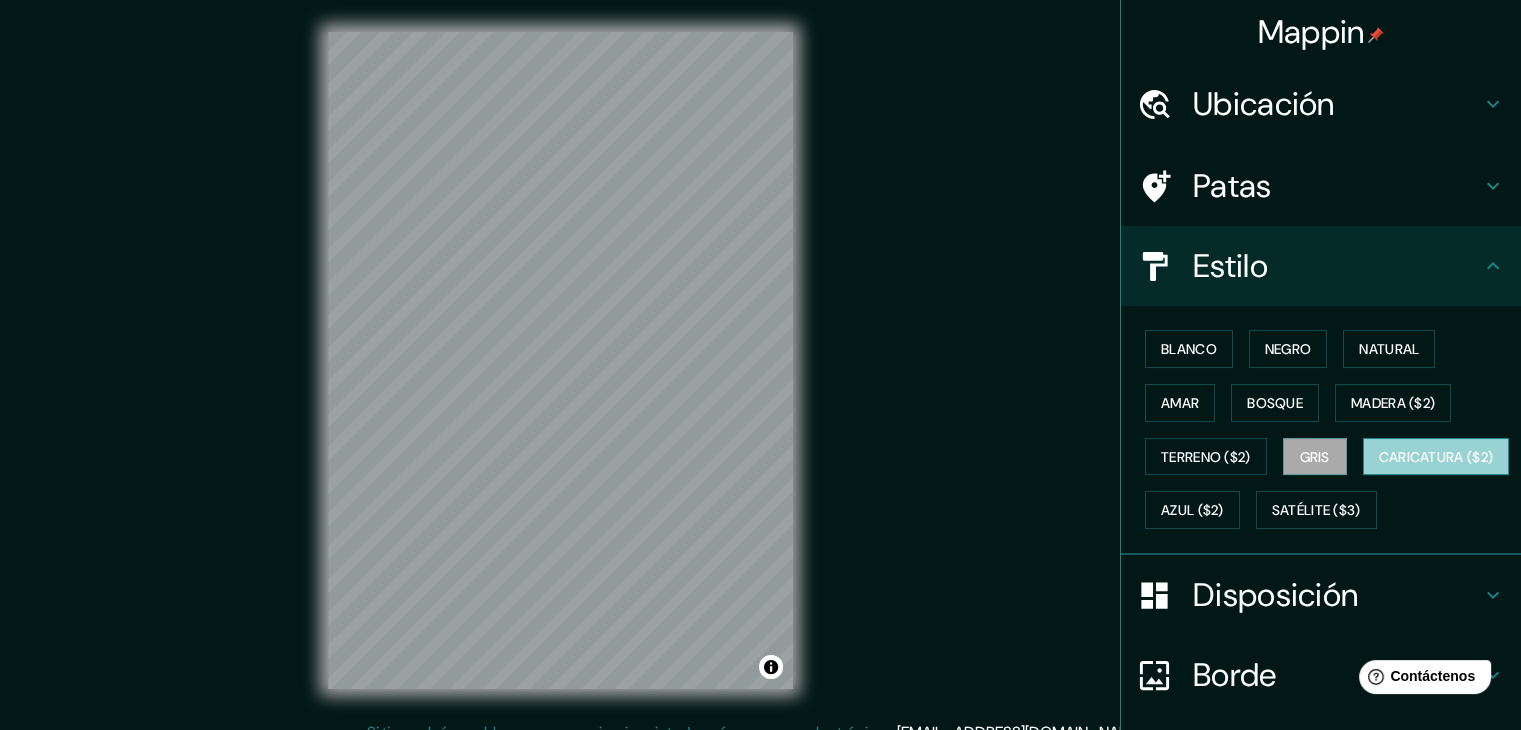 click on "Caricatura ($2)" at bounding box center (1436, 457) 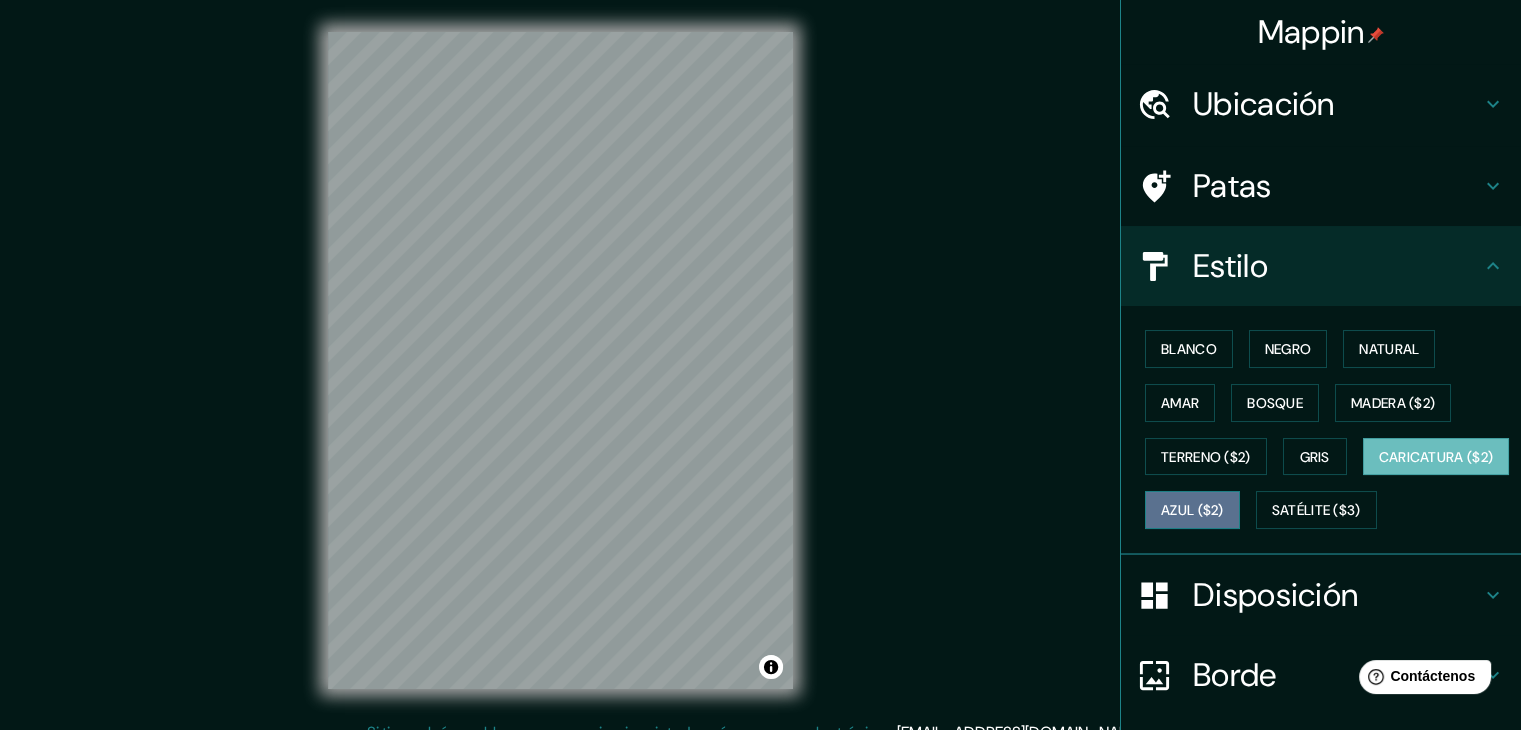 click on "Azul ($2)" at bounding box center (1192, 510) 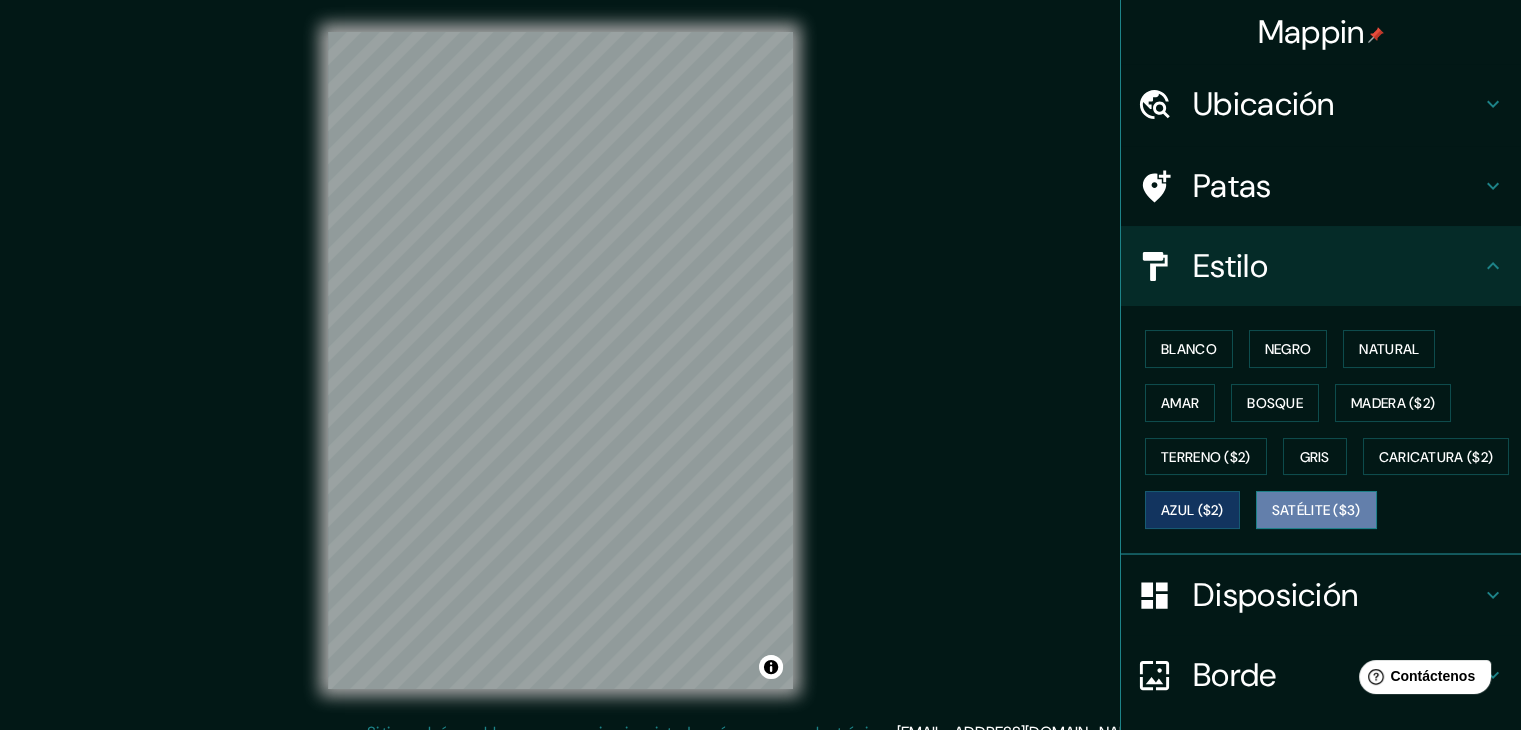 click on "Satélite ($3)" at bounding box center (1316, 510) 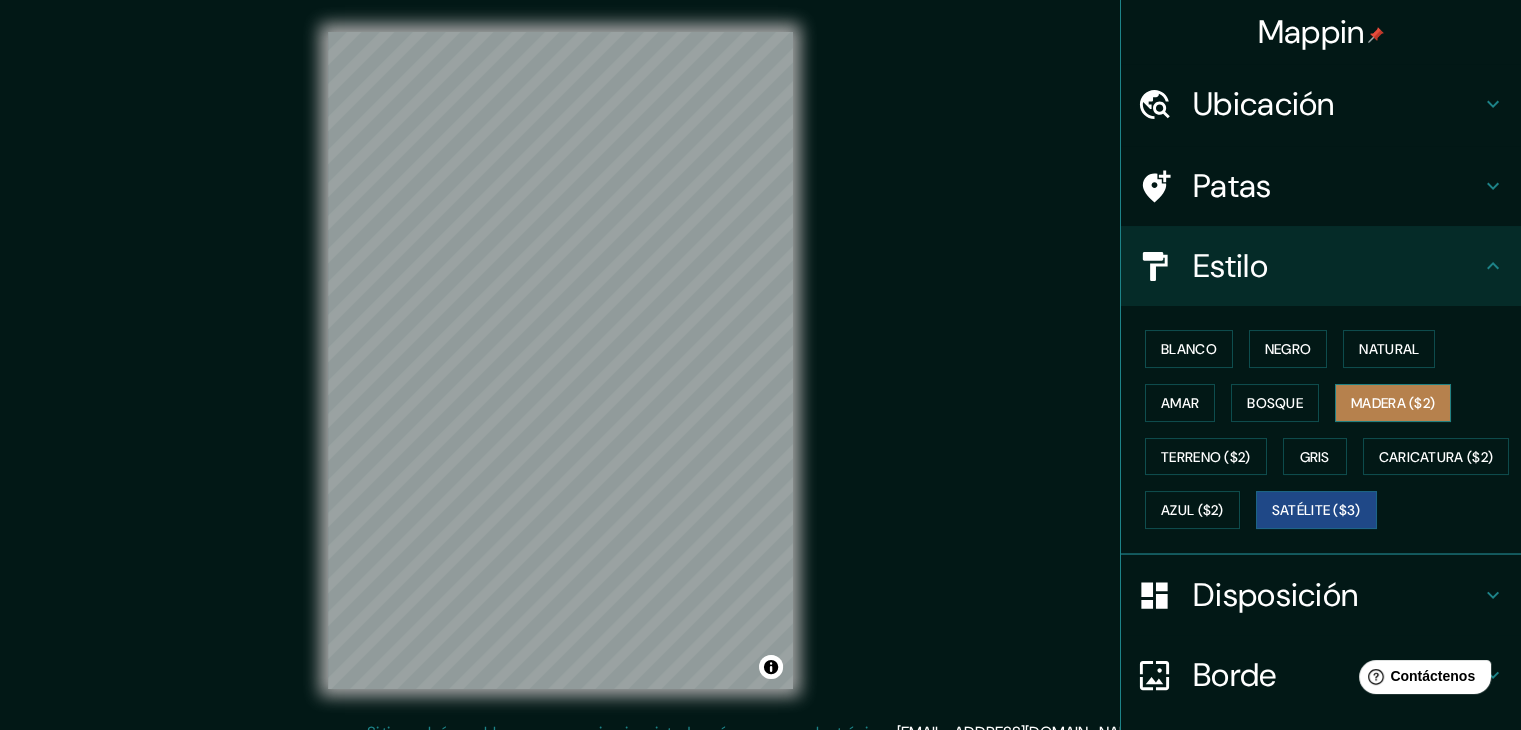 click on "Madera ($2)" at bounding box center [1393, 403] 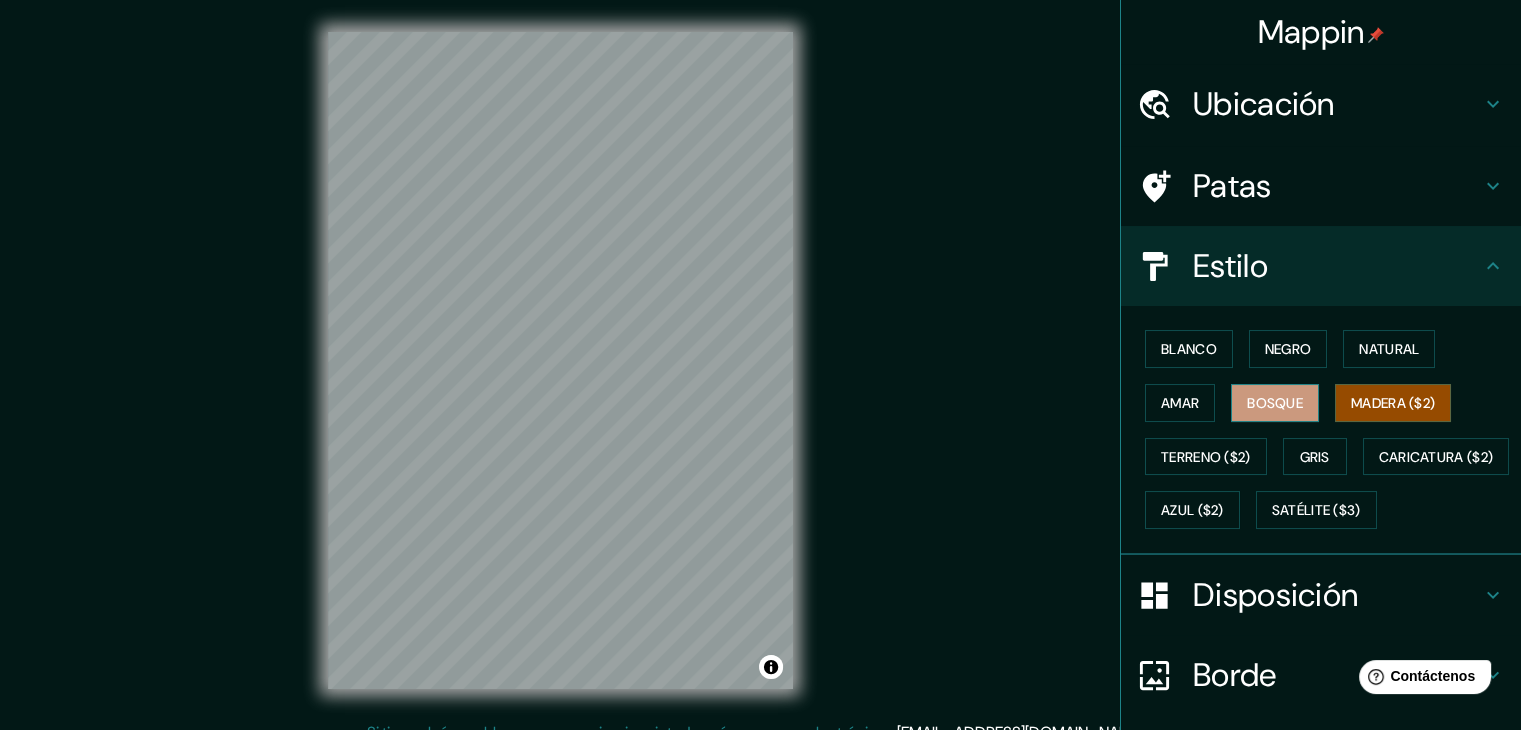 click on "Bosque" at bounding box center [1275, 403] 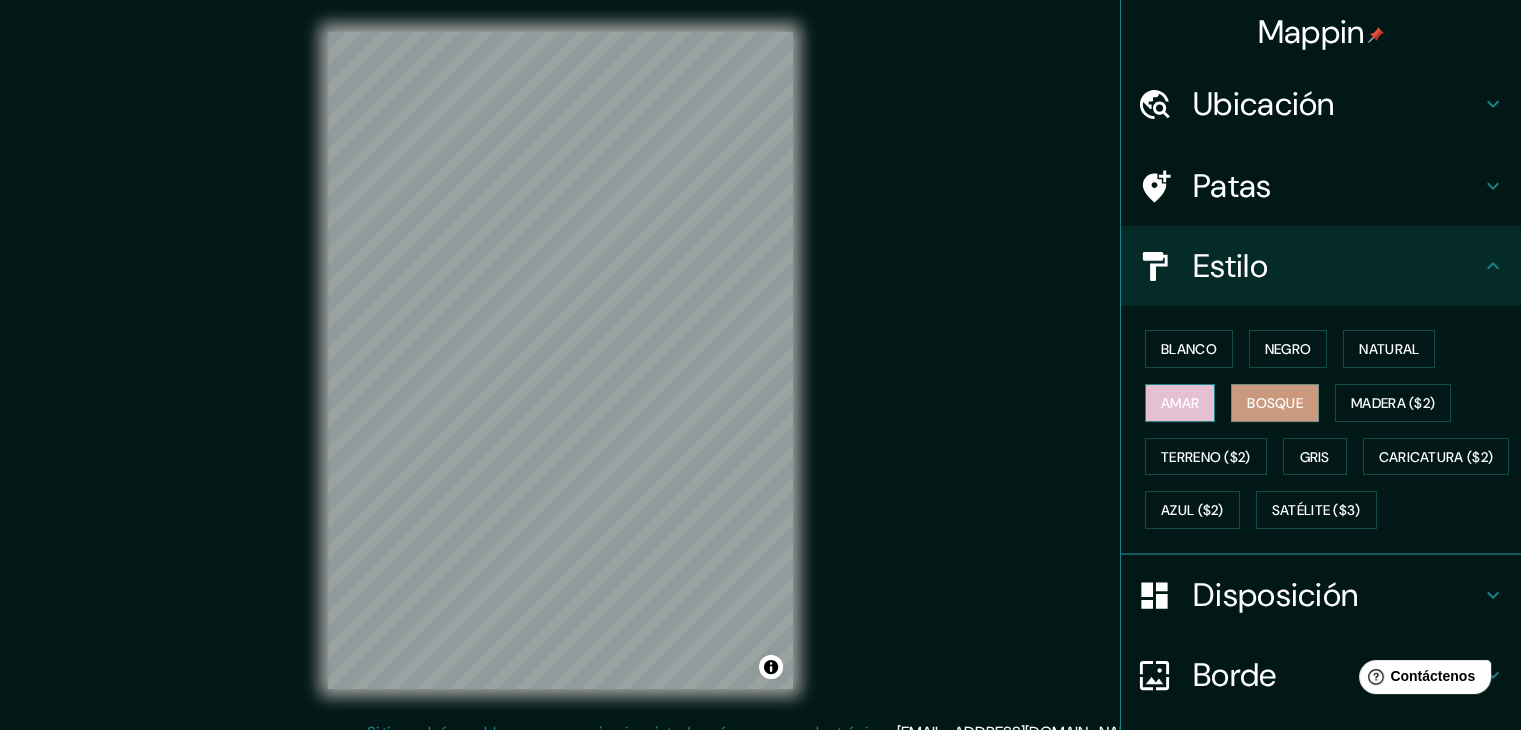 click on "Amar" at bounding box center (1180, 403) 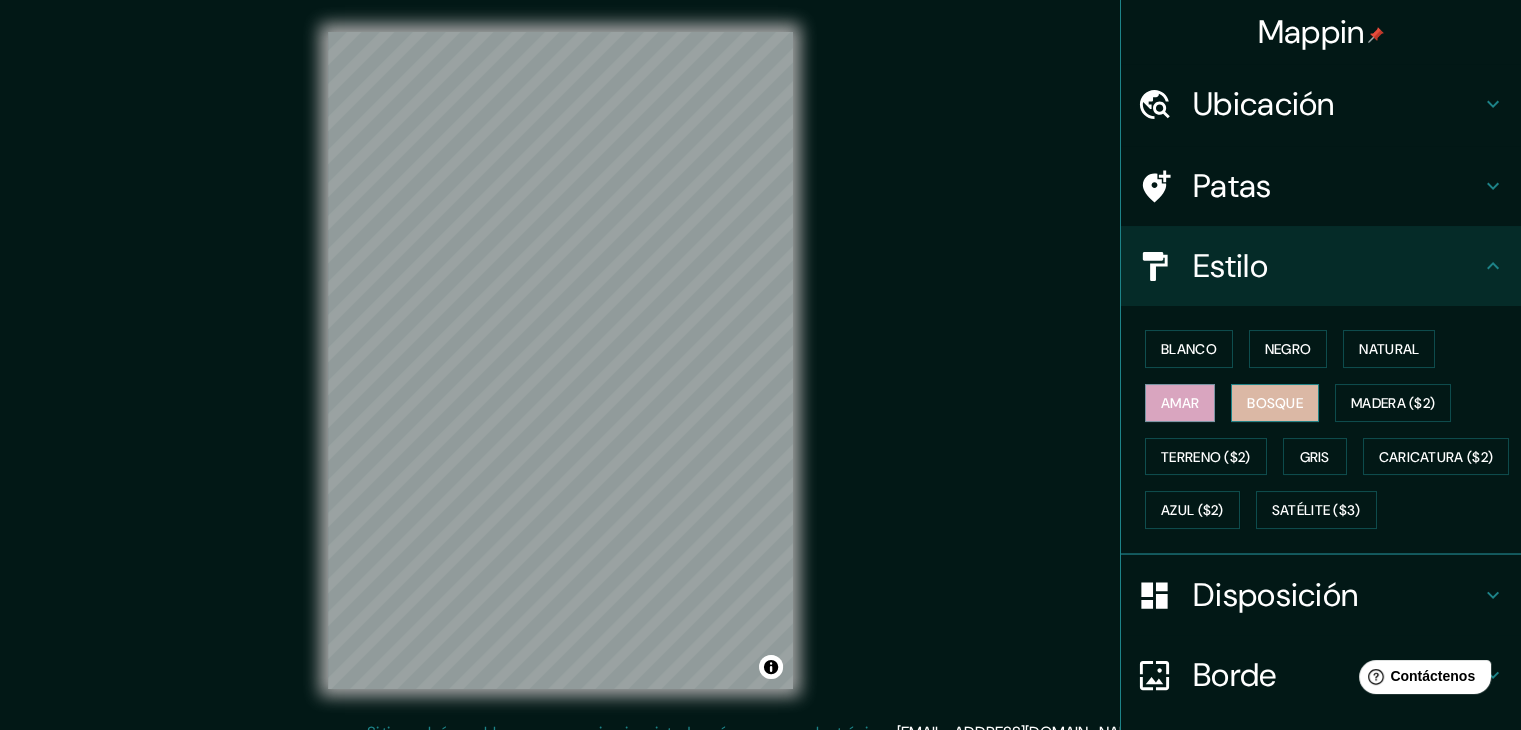 click on "Bosque" at bounding box center [1275, 403] 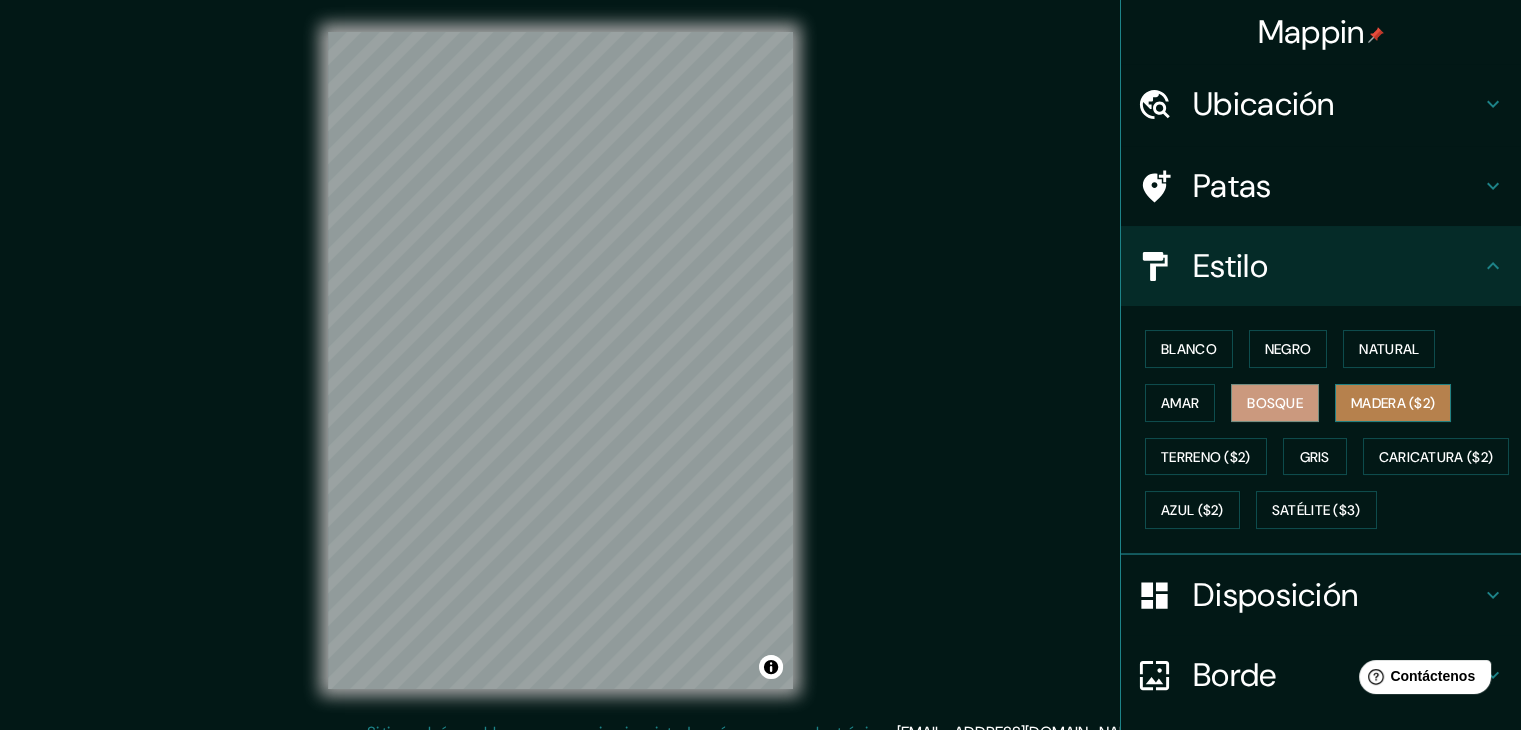 click on "Madera ($2)" at bounding box center (1393, 403) 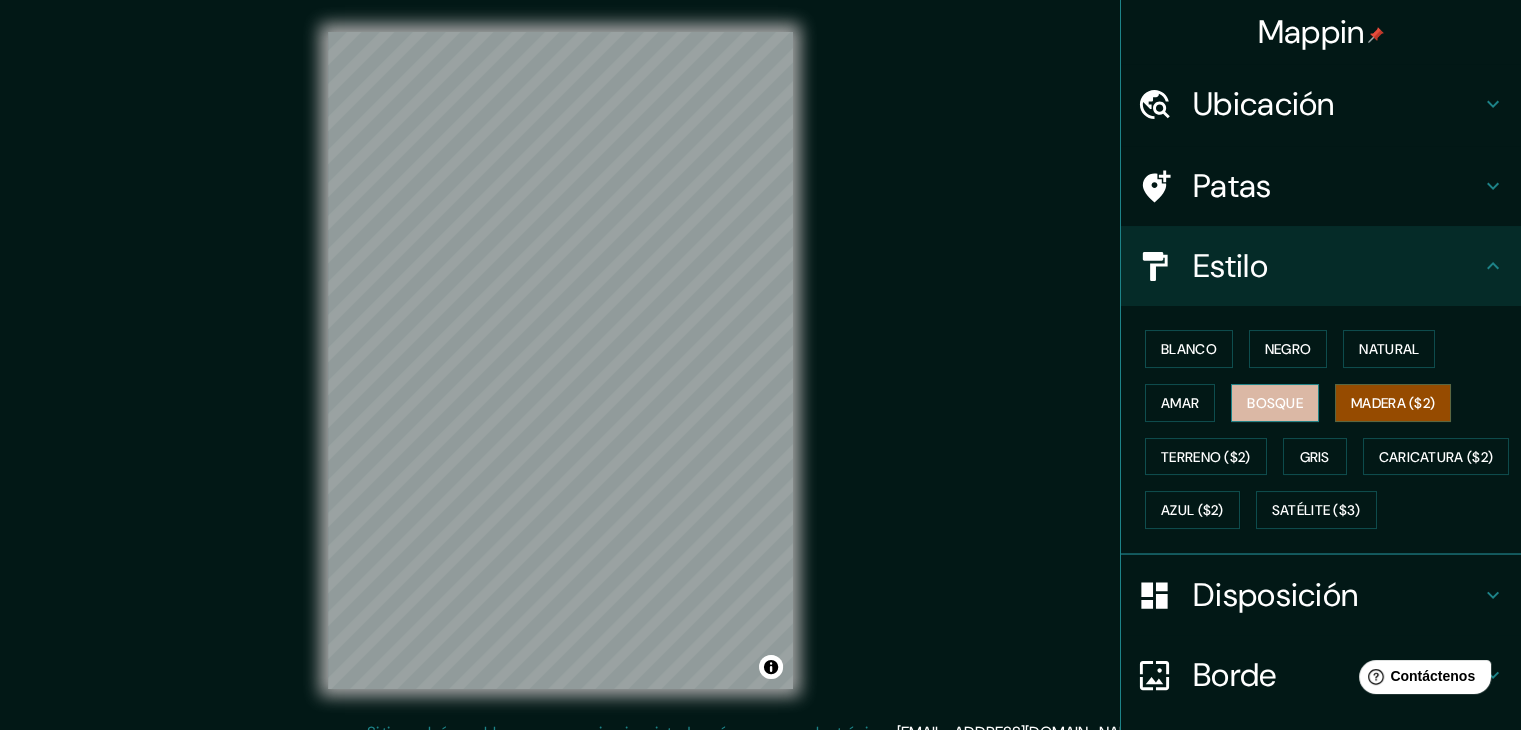 click on "Bosque" at bounding box center (1275, 403) 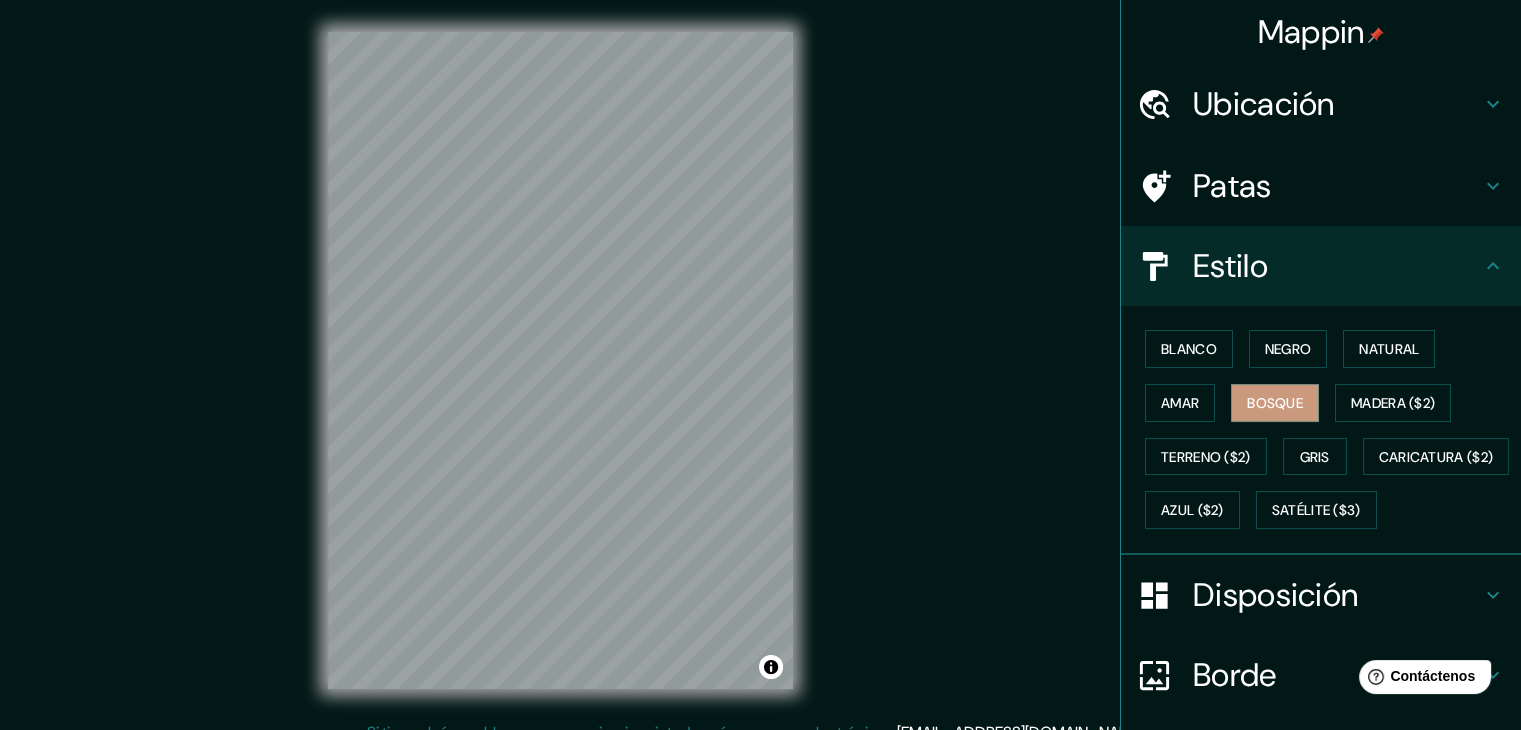 scroll, scrollTop: 23, scrollLeft: 0, axis: vertical 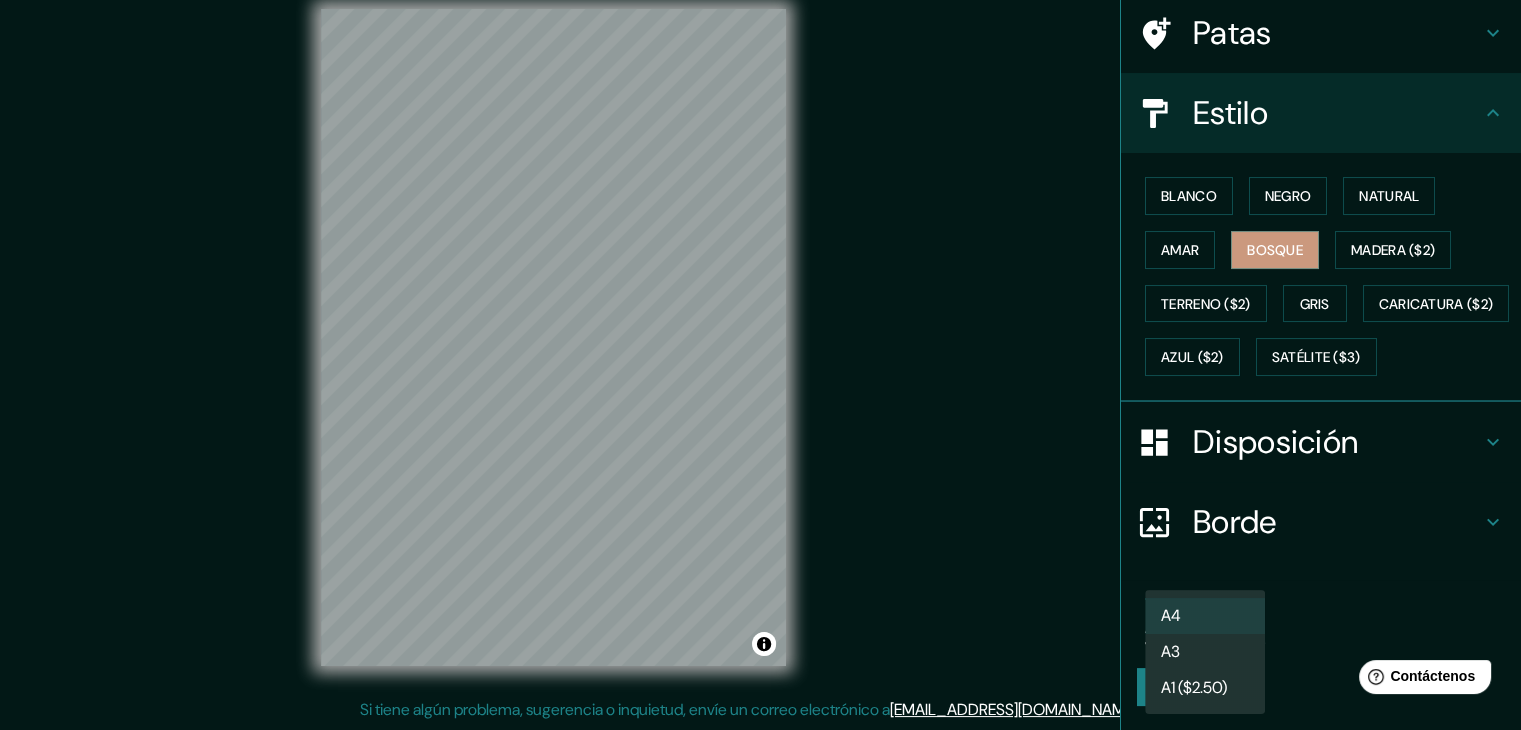 click on "Mappin Ubicación Caleta [GEOGRAPHIC_DATA], [GEOGRAPHIC_DATA], [GEOGRAPHIC_DATA] 1780000, [GEOGRAPHIC_DATA] Patas Estilo Blanco Negro Natural [PERSON_NAME] ($2) Terreno ($2) Gris Caricatura ($2) Azul ($2) Satélite ($3) Disposición Borde Elige un borde.  Consejo  : puedes opacar las capas del marco para crear efectos geniales. Ninguno Simple Transparente Elegante Tamaño A4 single Crea tu mapa © Mapbox   © OpenStreetMap   Improve this map Si tiene algún problema, sugerencia o inquietud, envíe un correo electrónico a  [EMAIL_ADDRESS][DOMAIN_NAME]  .   . . Texto original Valora esta traducción Tu opinión servirá para ayudar a mejorar el Traductor de Google A4 A3 A1 ($2.50)" at bounding box center [760, 342] 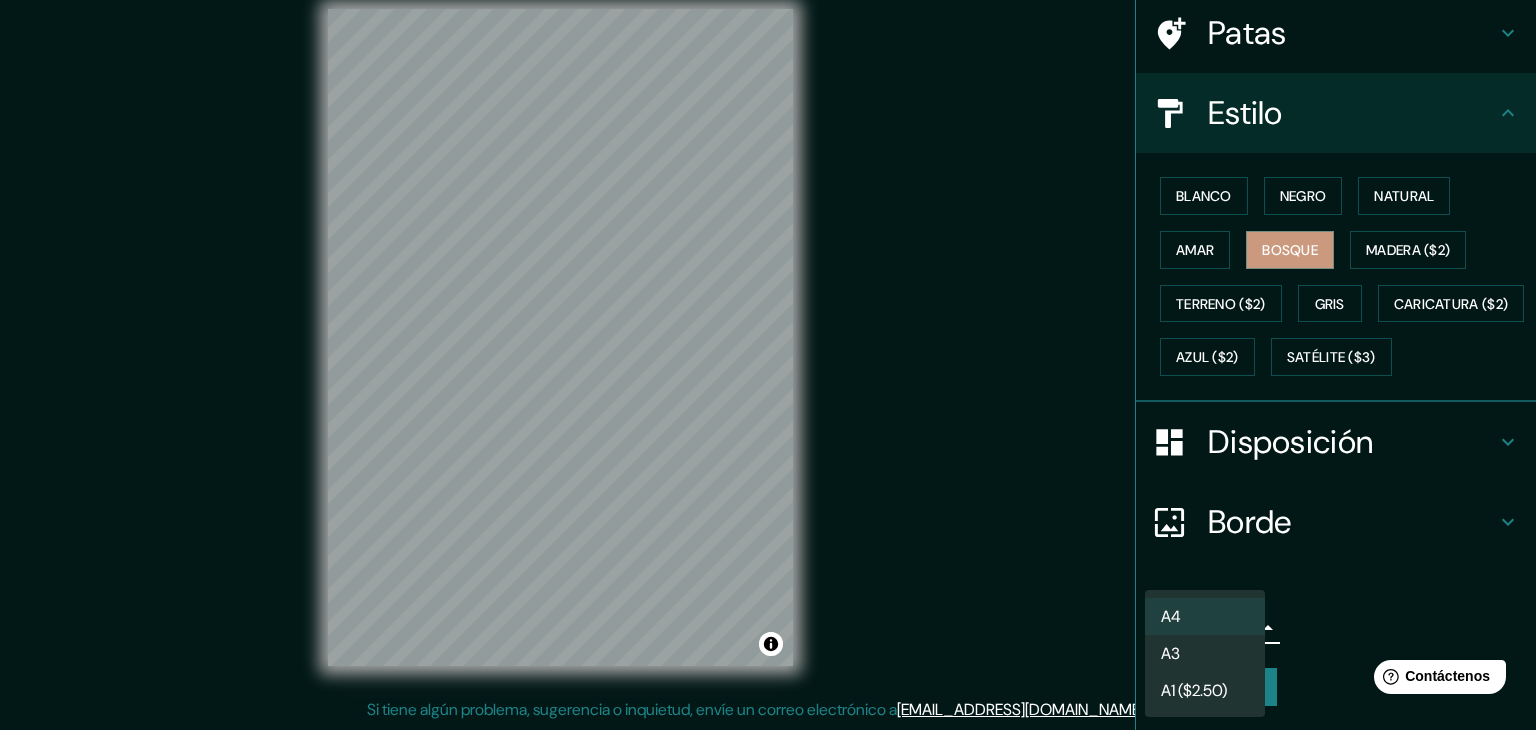 click on "A3" at bounding box center (1205, 653) 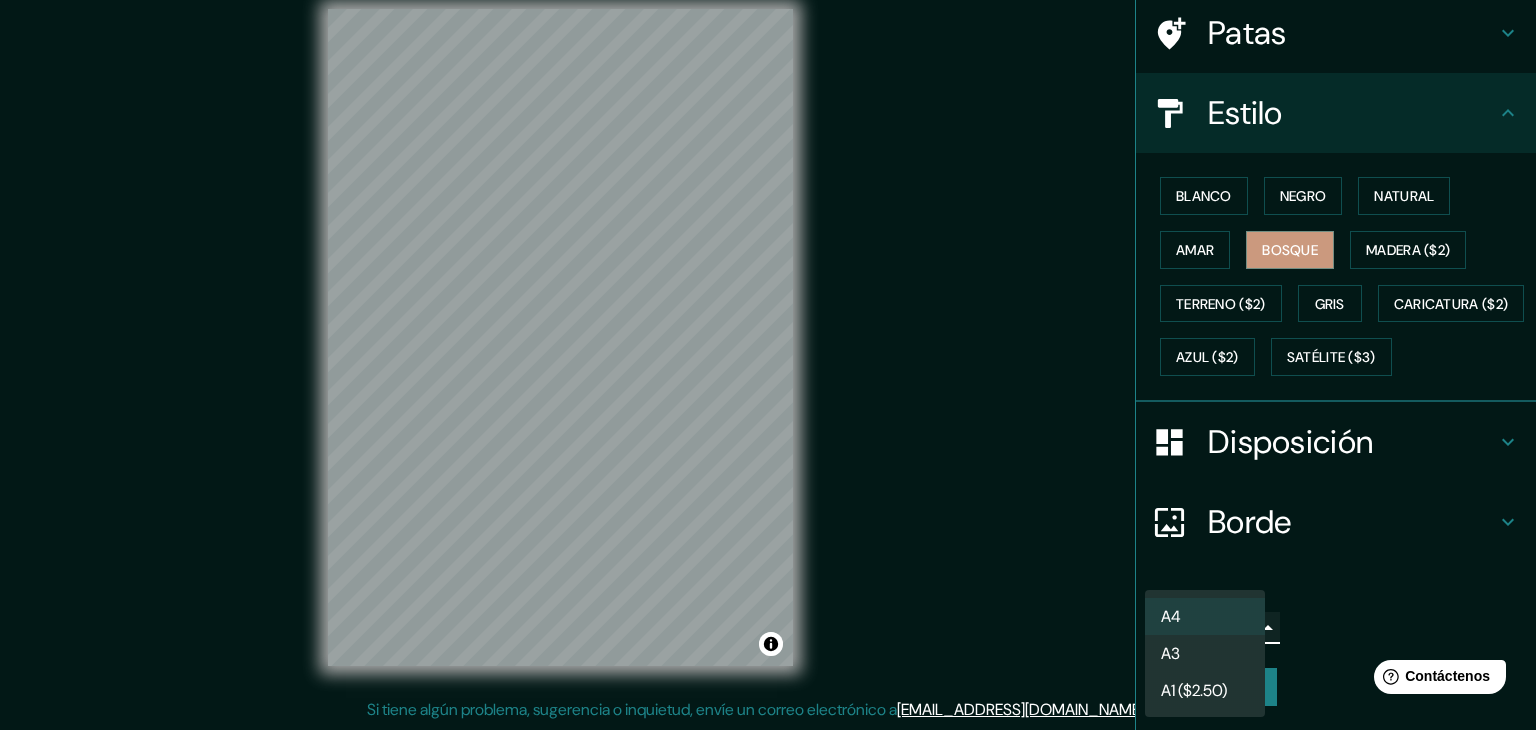 type on "a4" 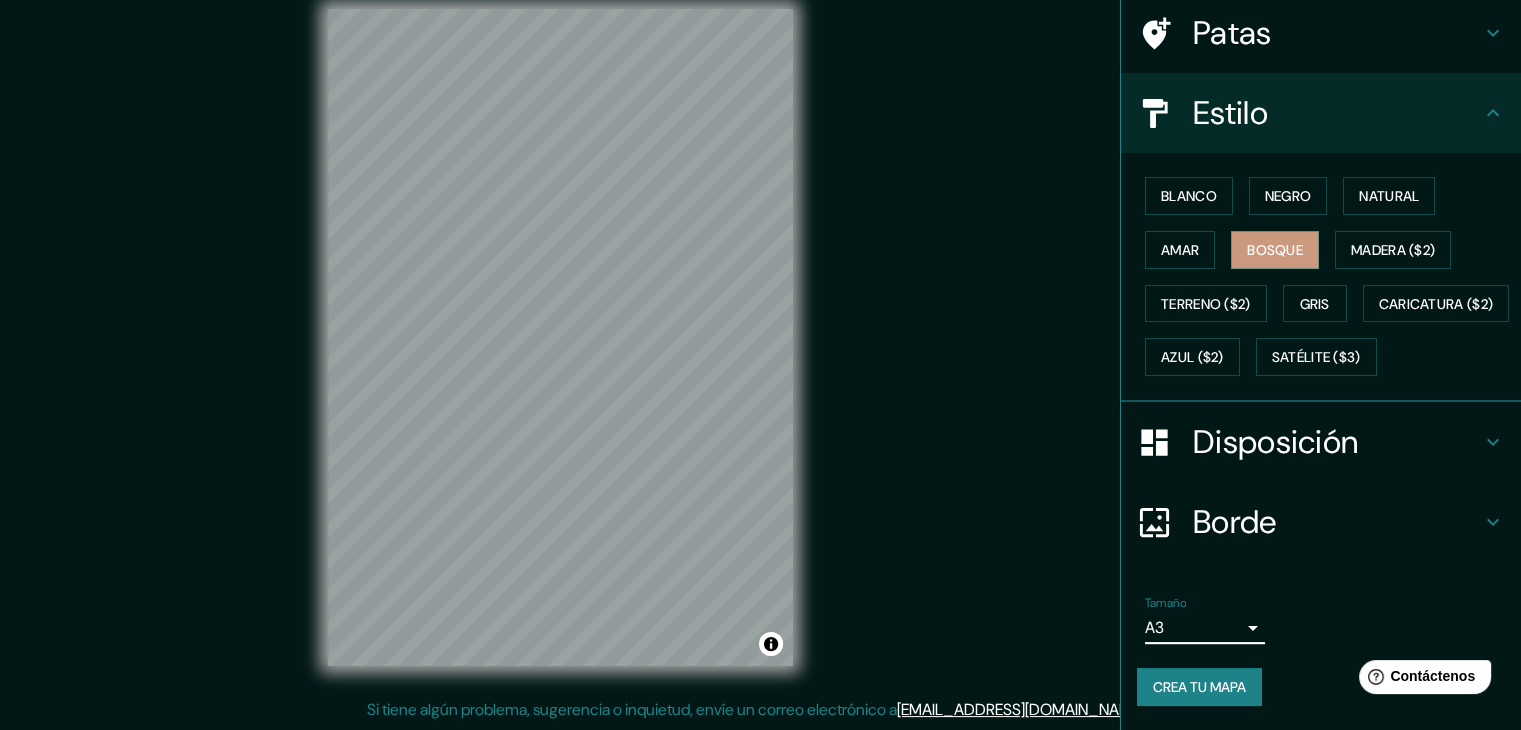 click 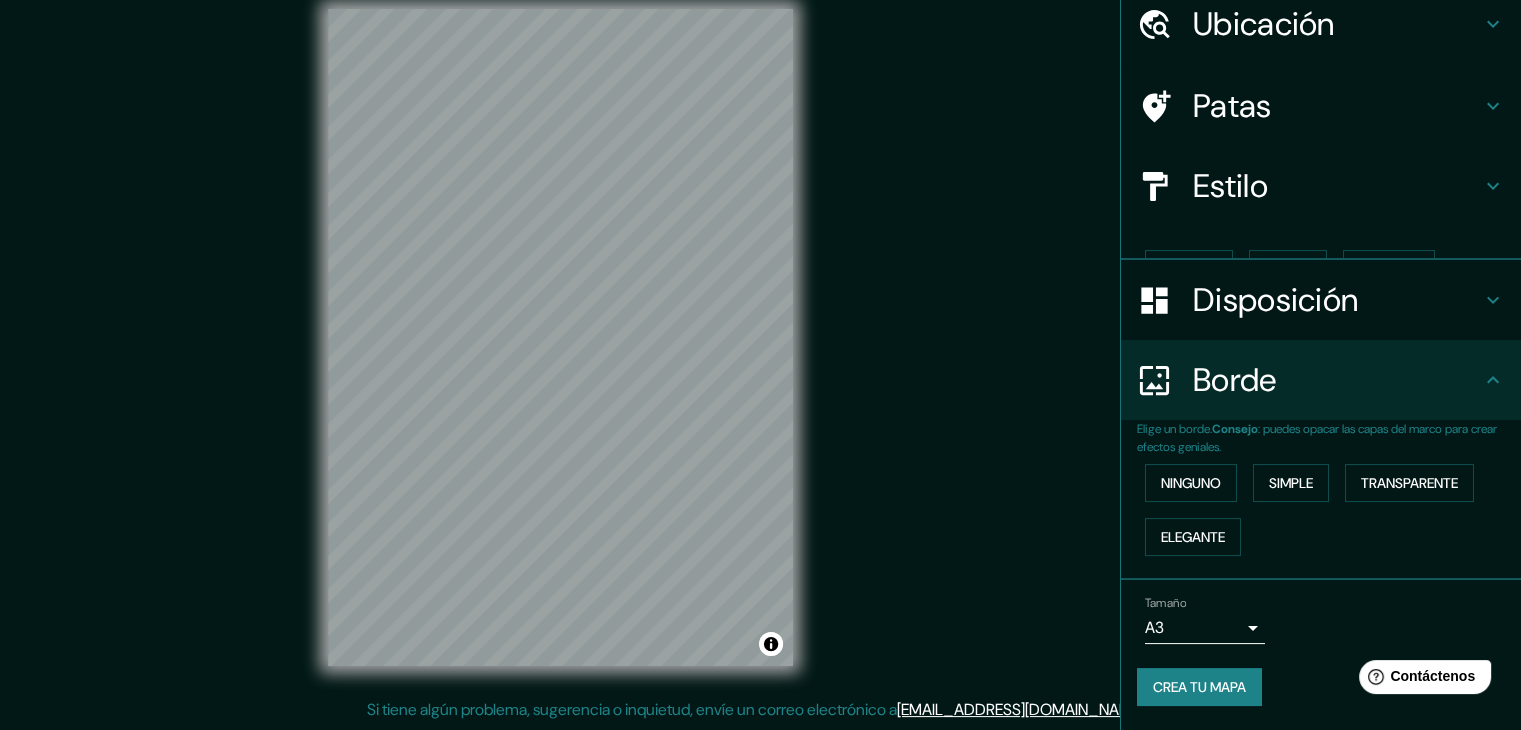 scroll, scrollTop: 45, scrollLeft: 0, axis: vertical 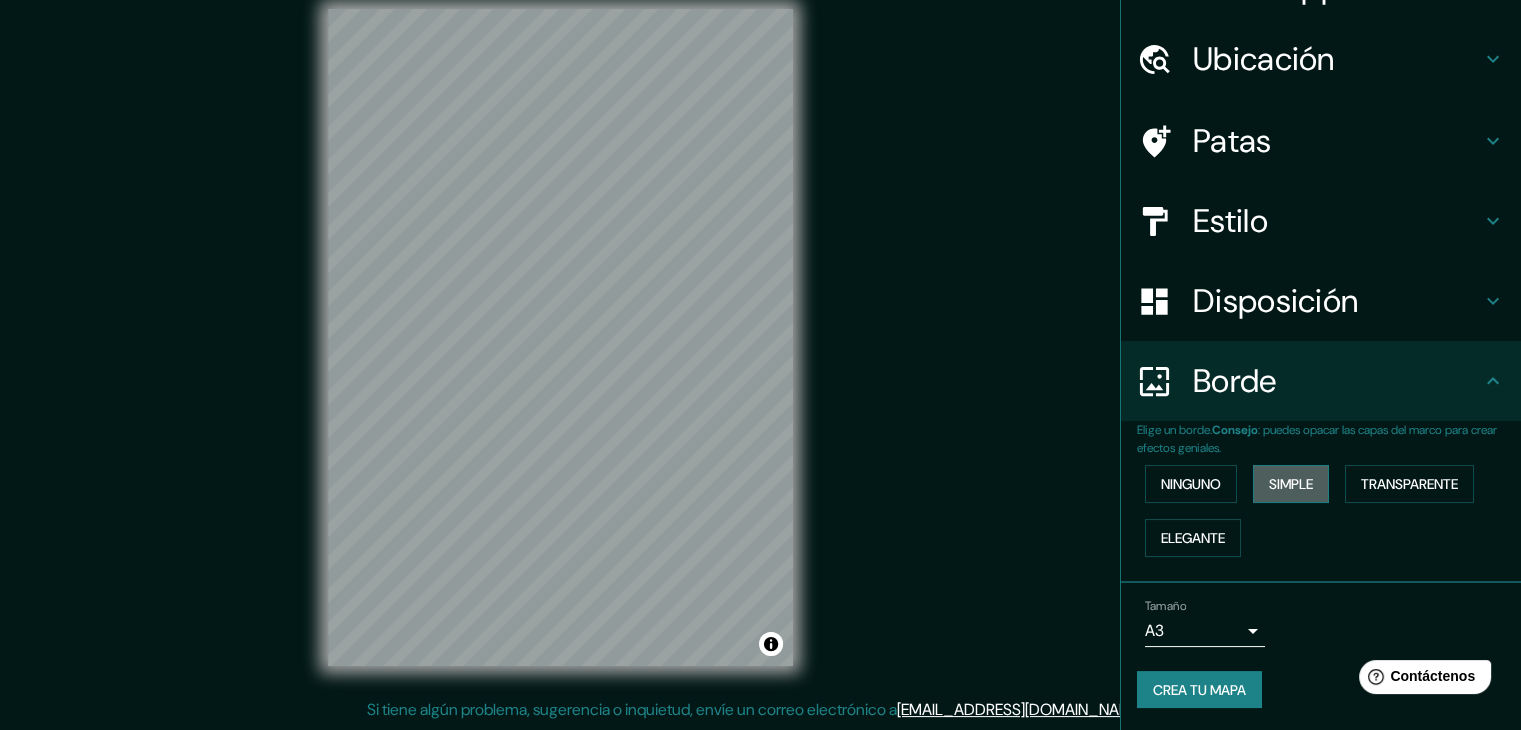 click on "Simple" at bounding box center (1291, 484) 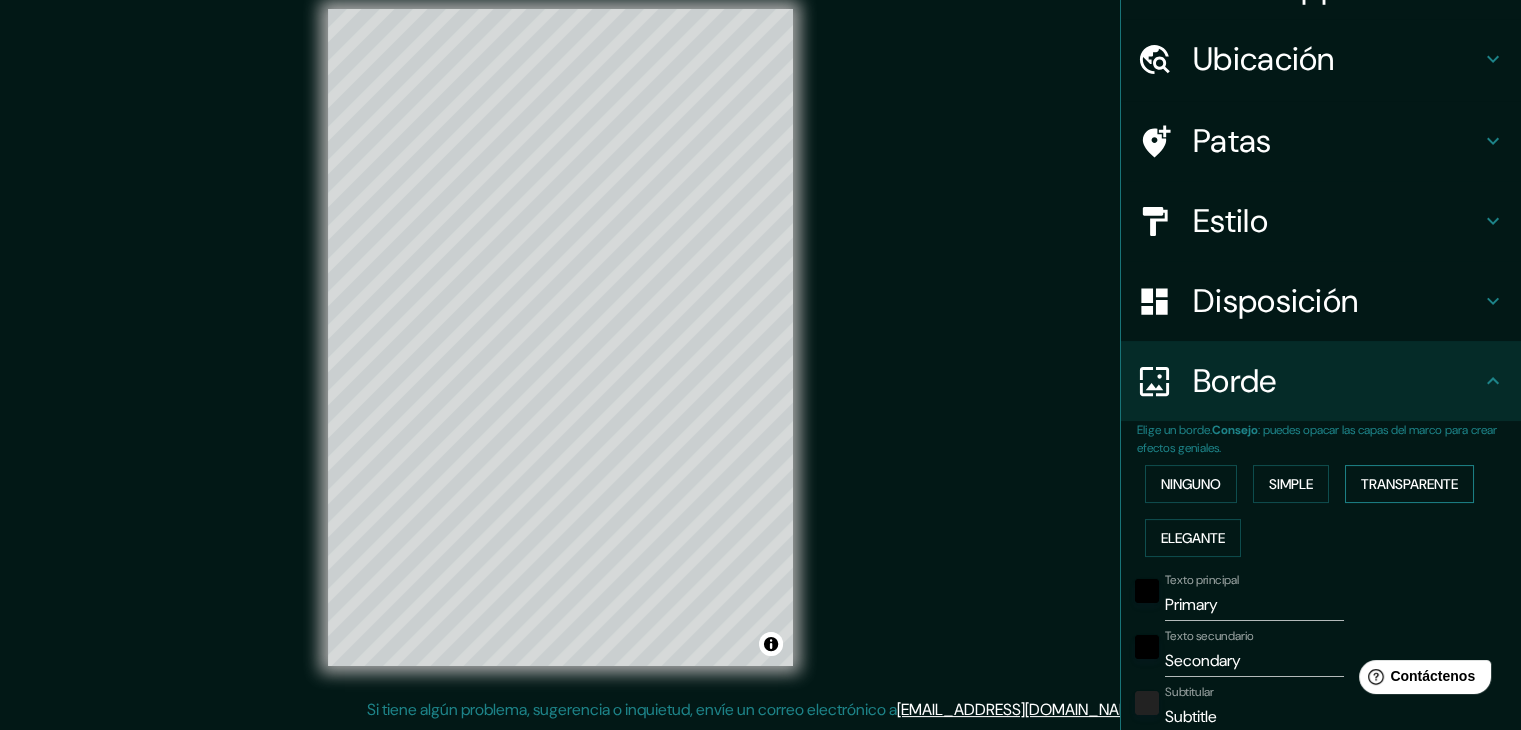 click on "Transparente" at bounding box center (1409, 484) 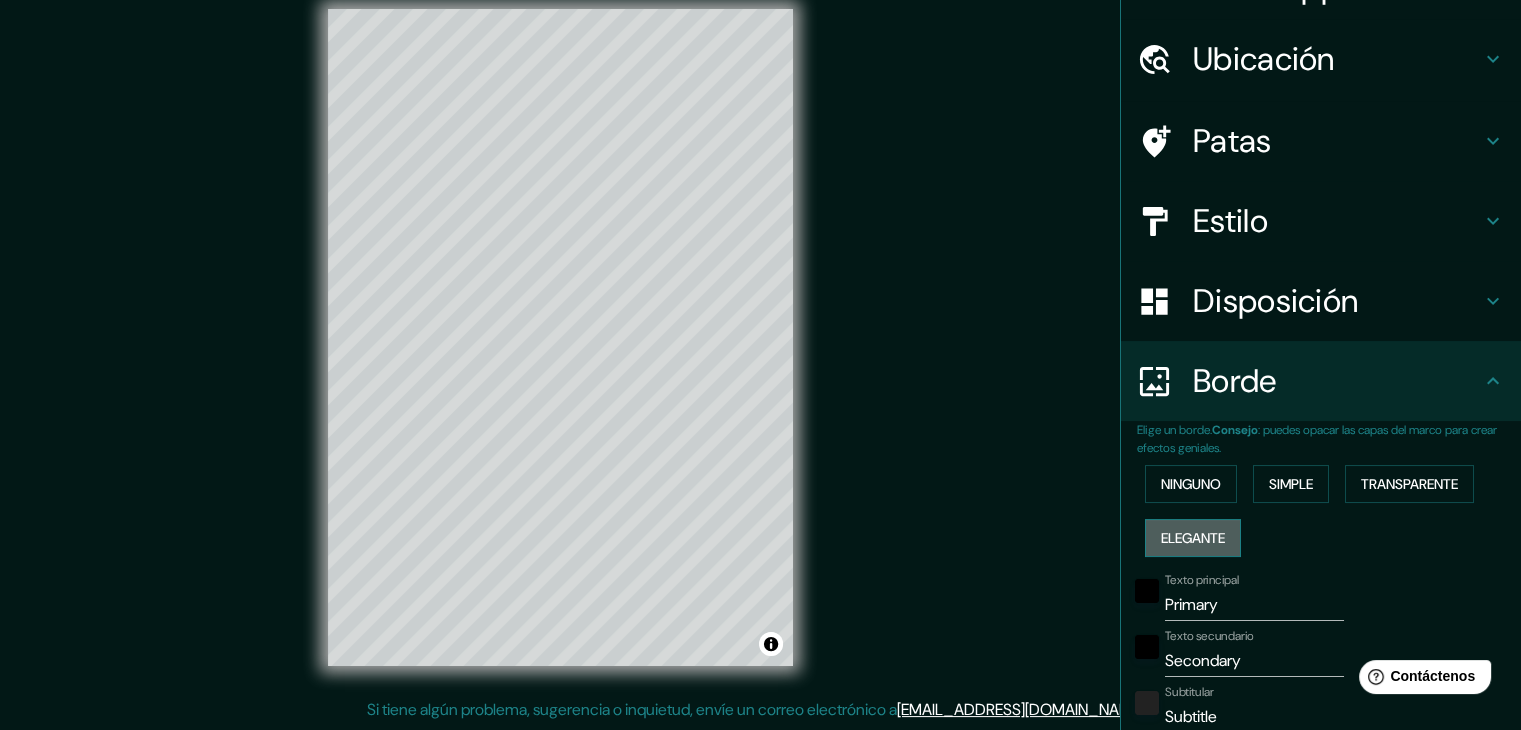 click on "Elegante" at bounding box center [1193, 538] 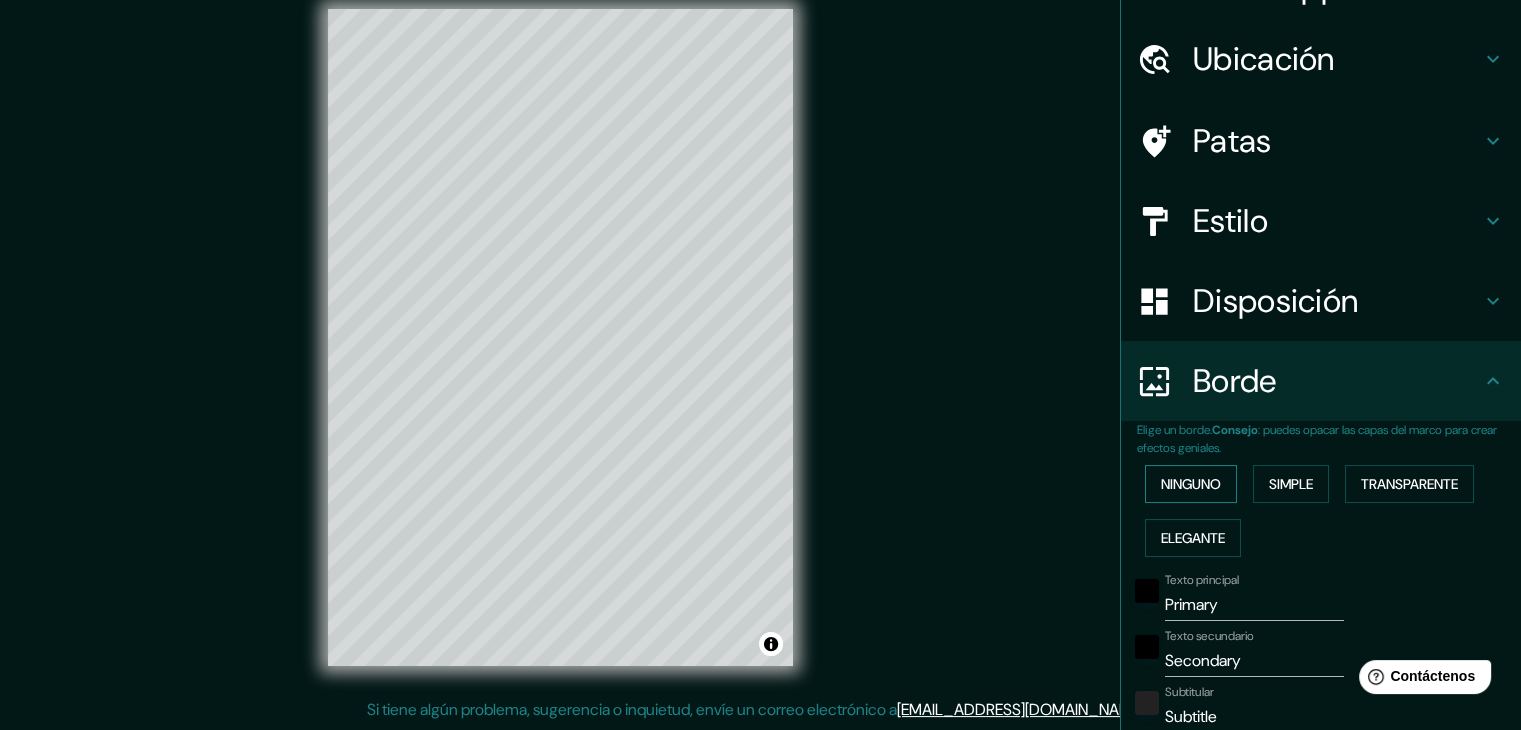 click on "Ninguno" at bounding box center (1191, 484) 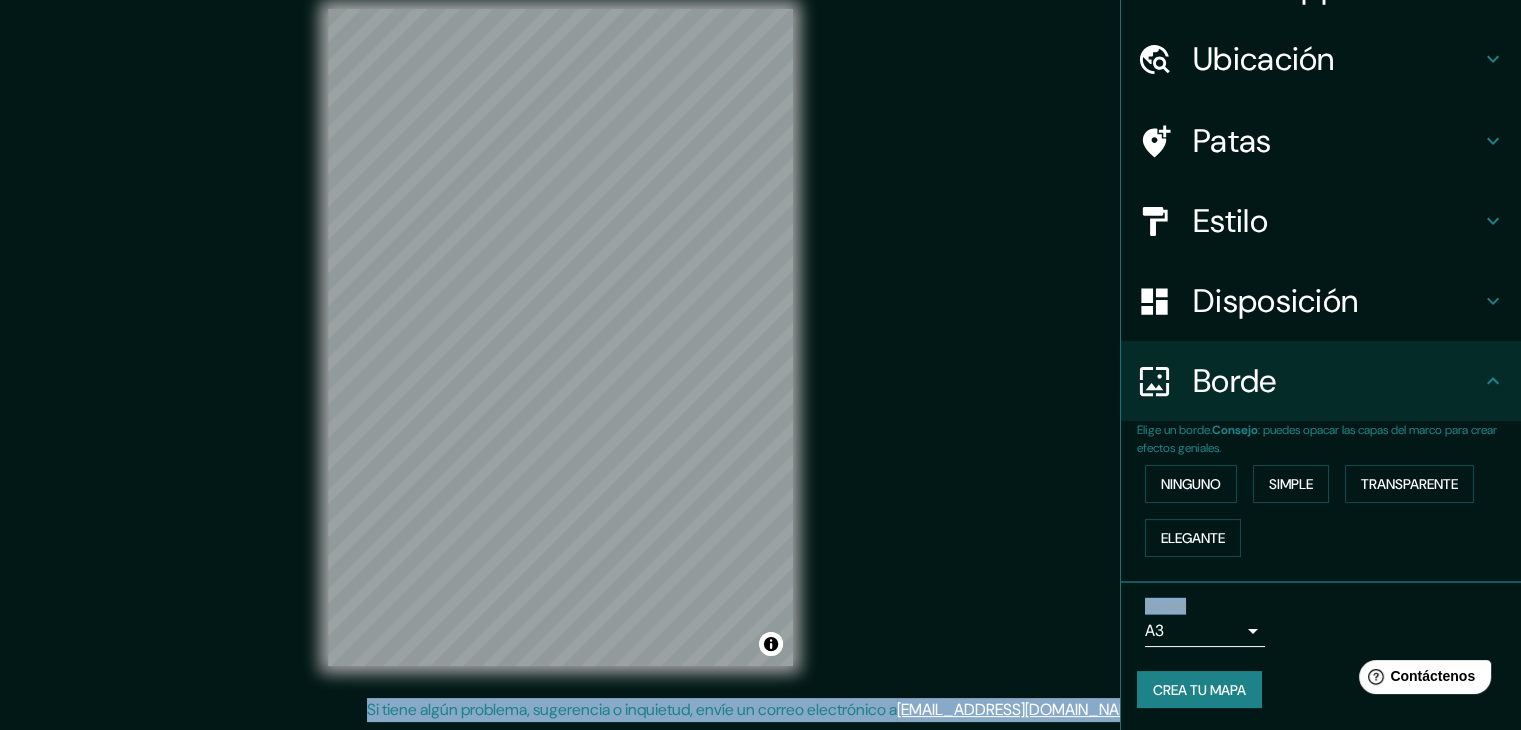 drag, startPoint x: 1504, startPoint y: 482, endPoint x: 1522, endPoint y: 610, distance: 129.25943 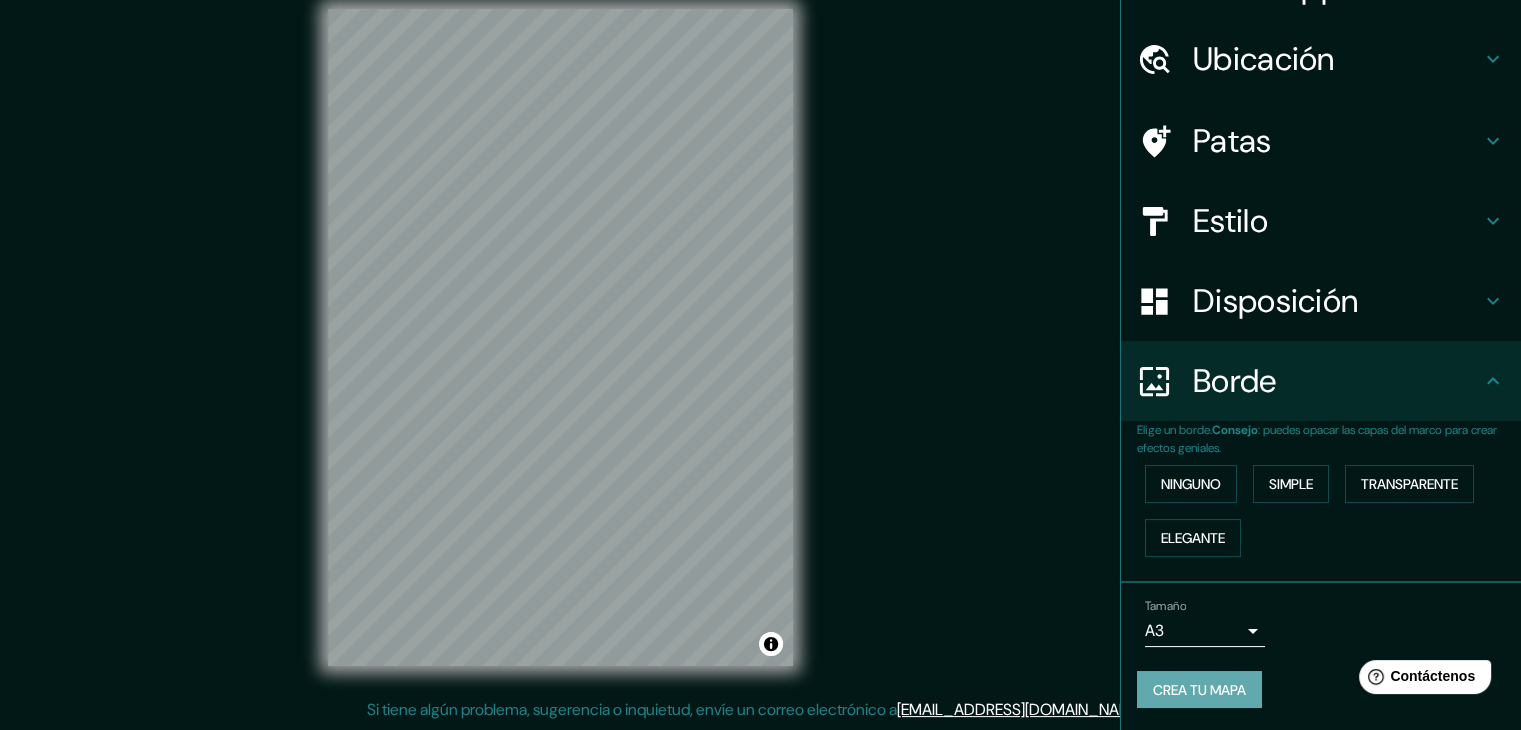 click on "Crea tu mapa" at bounding box center [1199, 690] 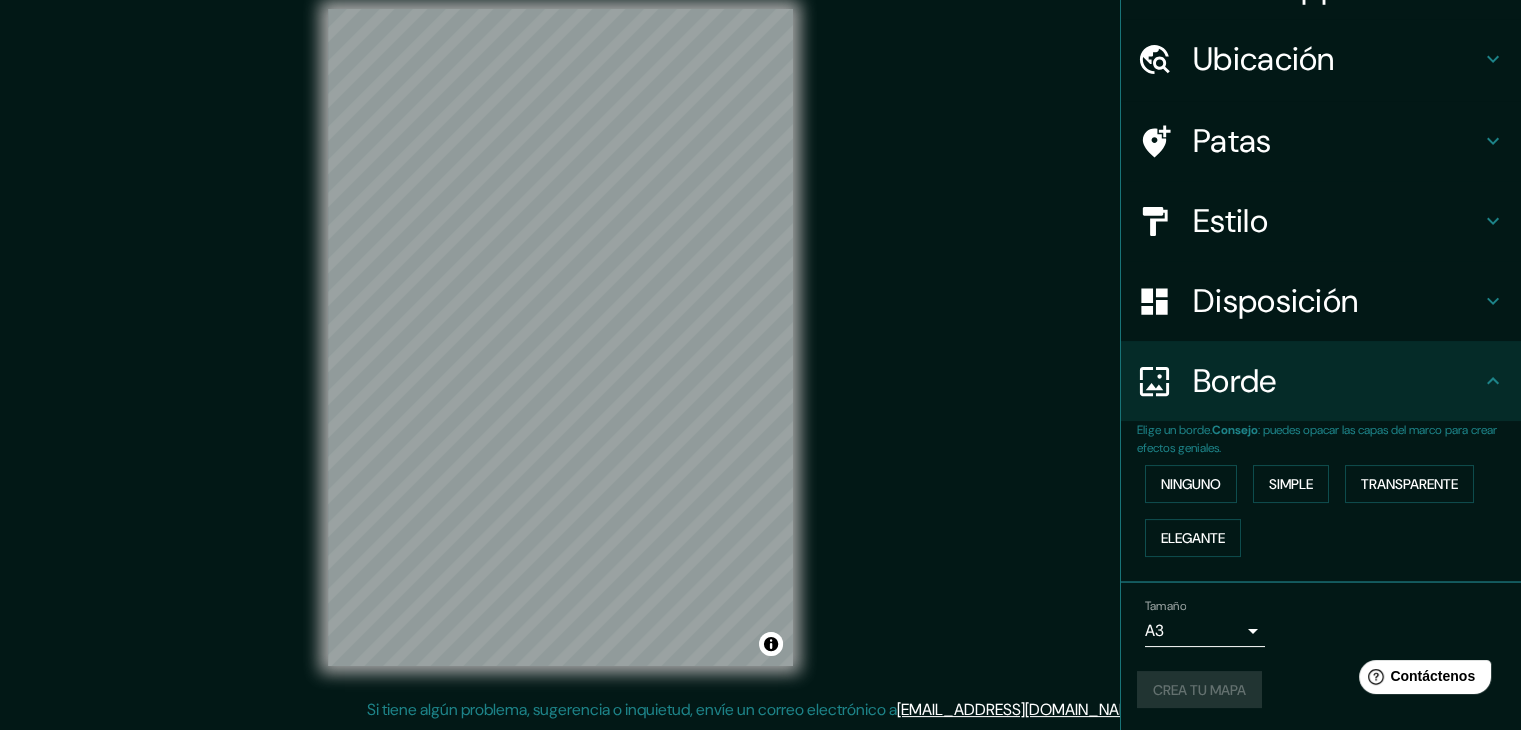 scroll, scrollTop: 0, scrollLeft: 0, axis: both 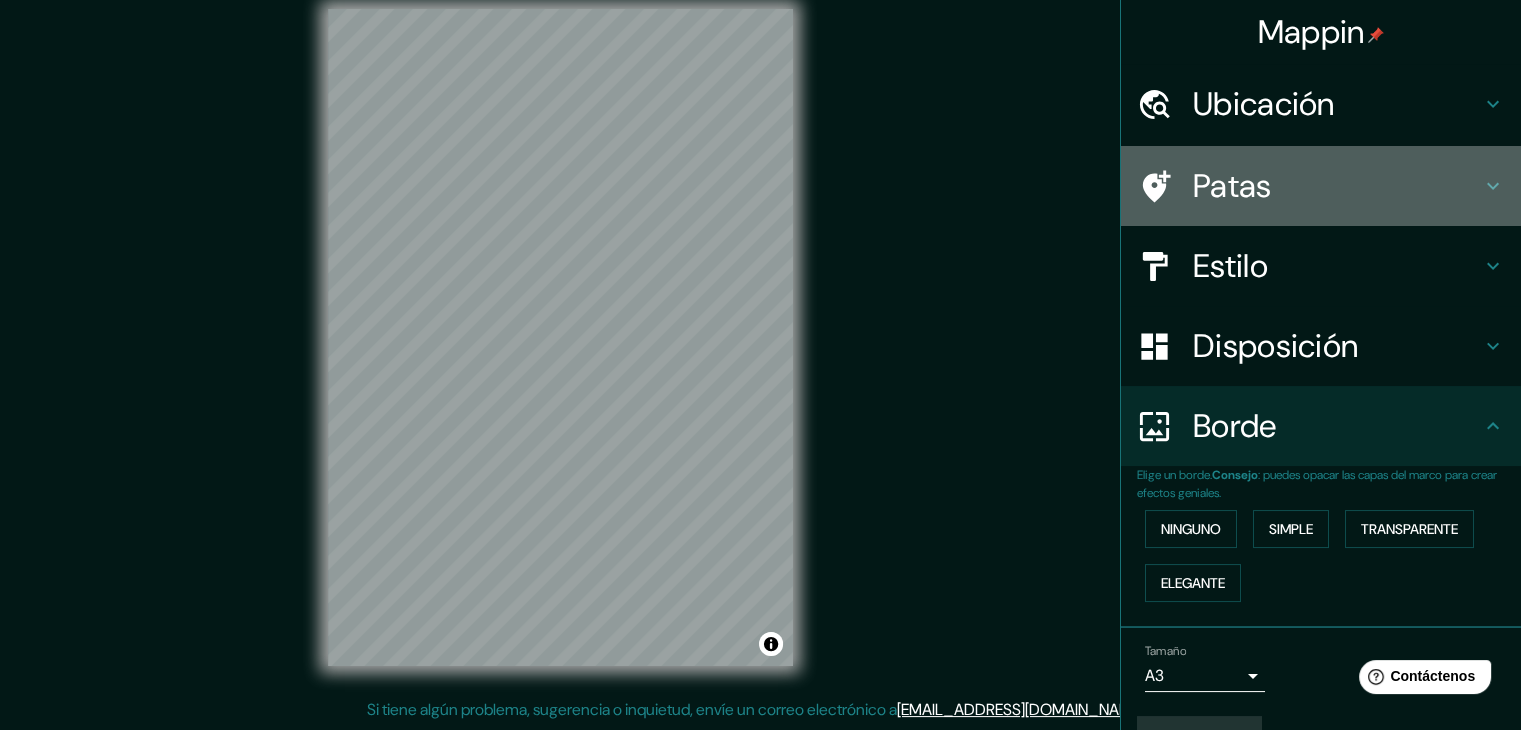 click on "Patas" at bounding box center [1337, 186] 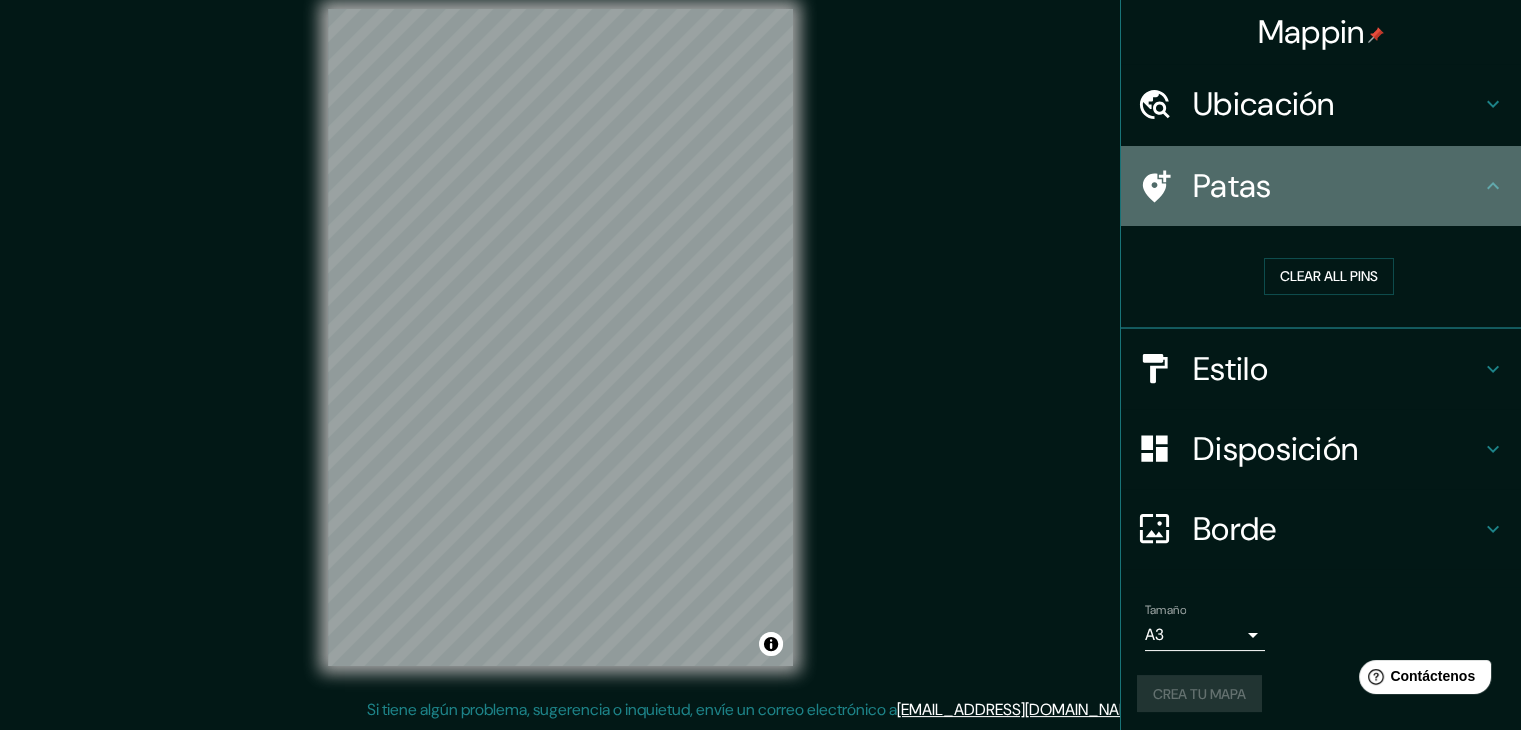 click on "Patas" at bounding box center (1337, 186) 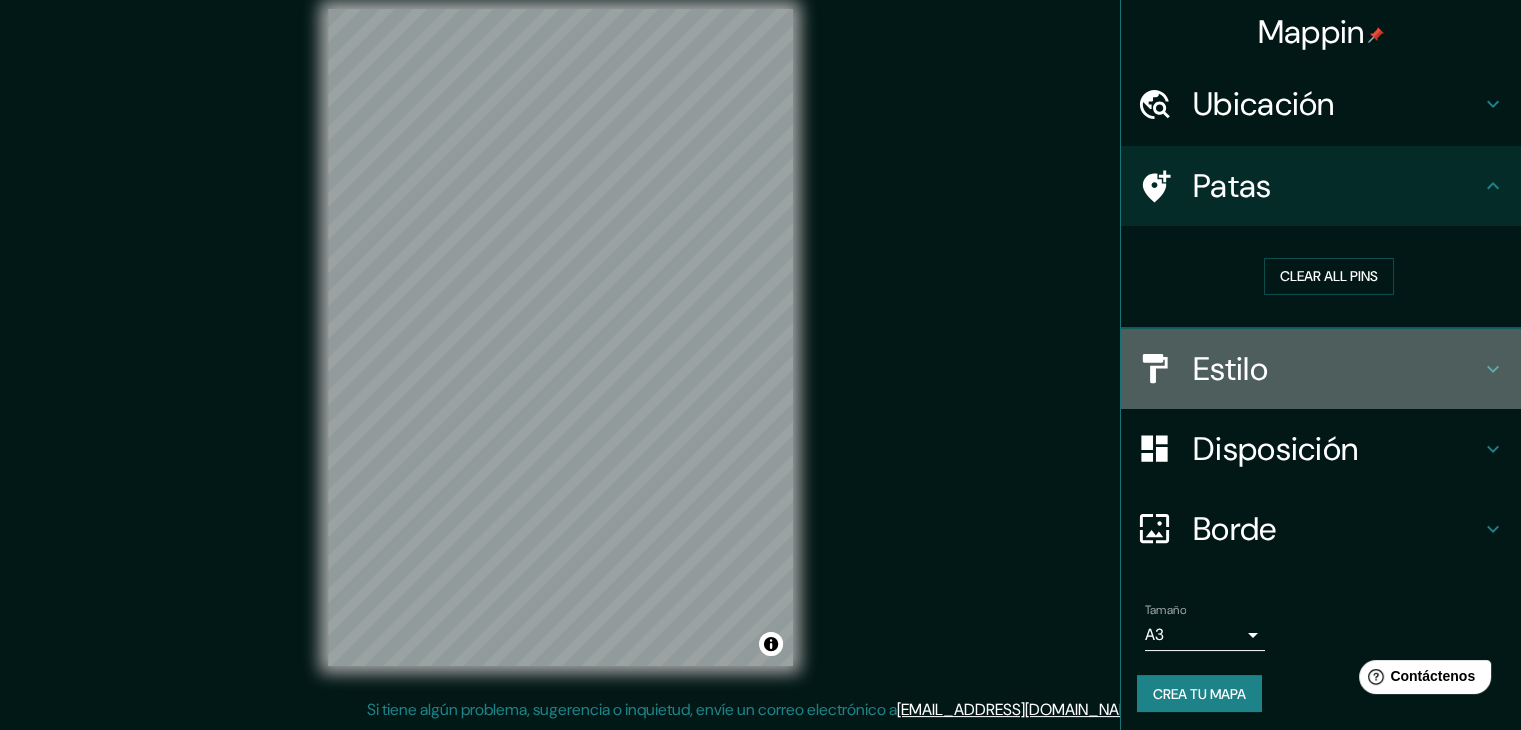click 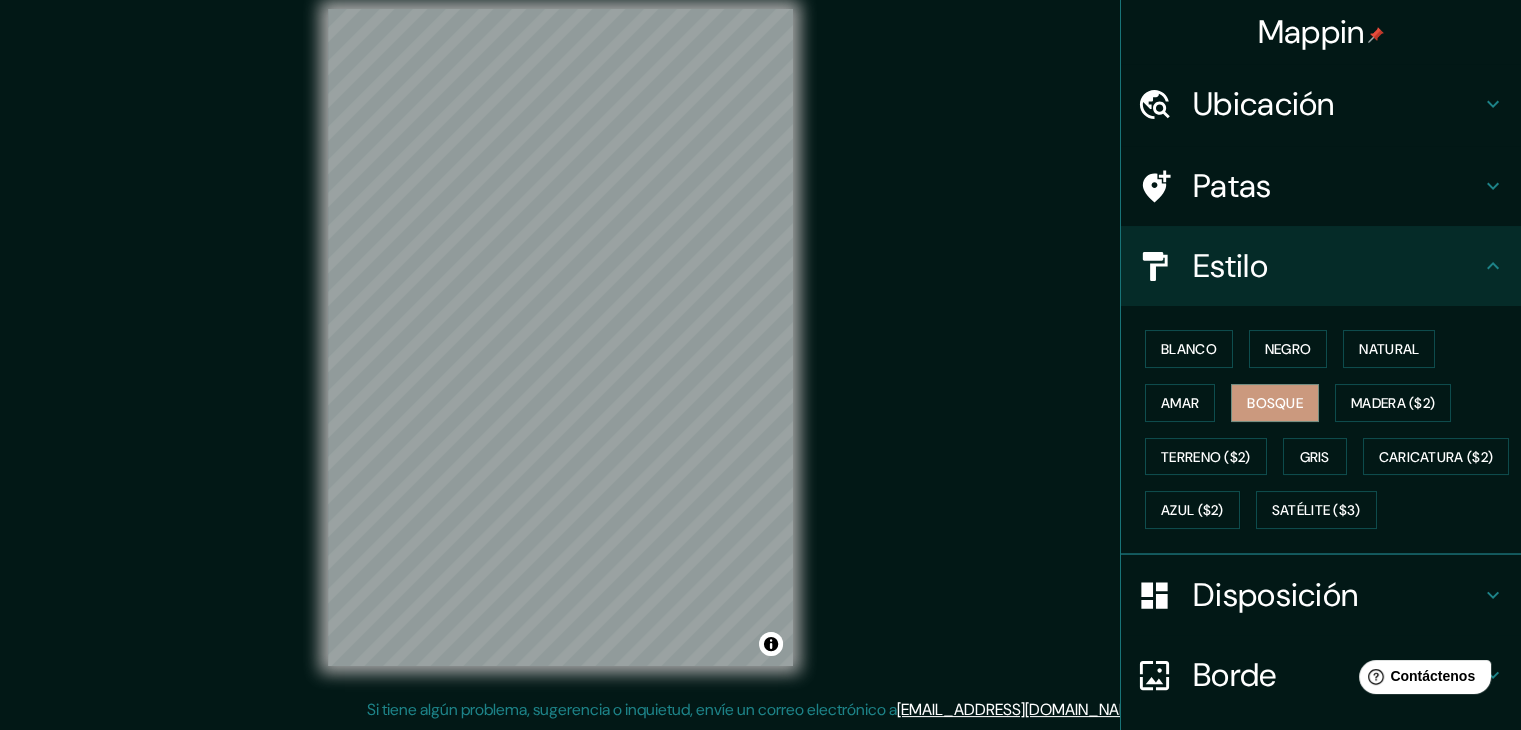 scroll, scrollTop: 202, scrollLeft: 0, axis: vertical 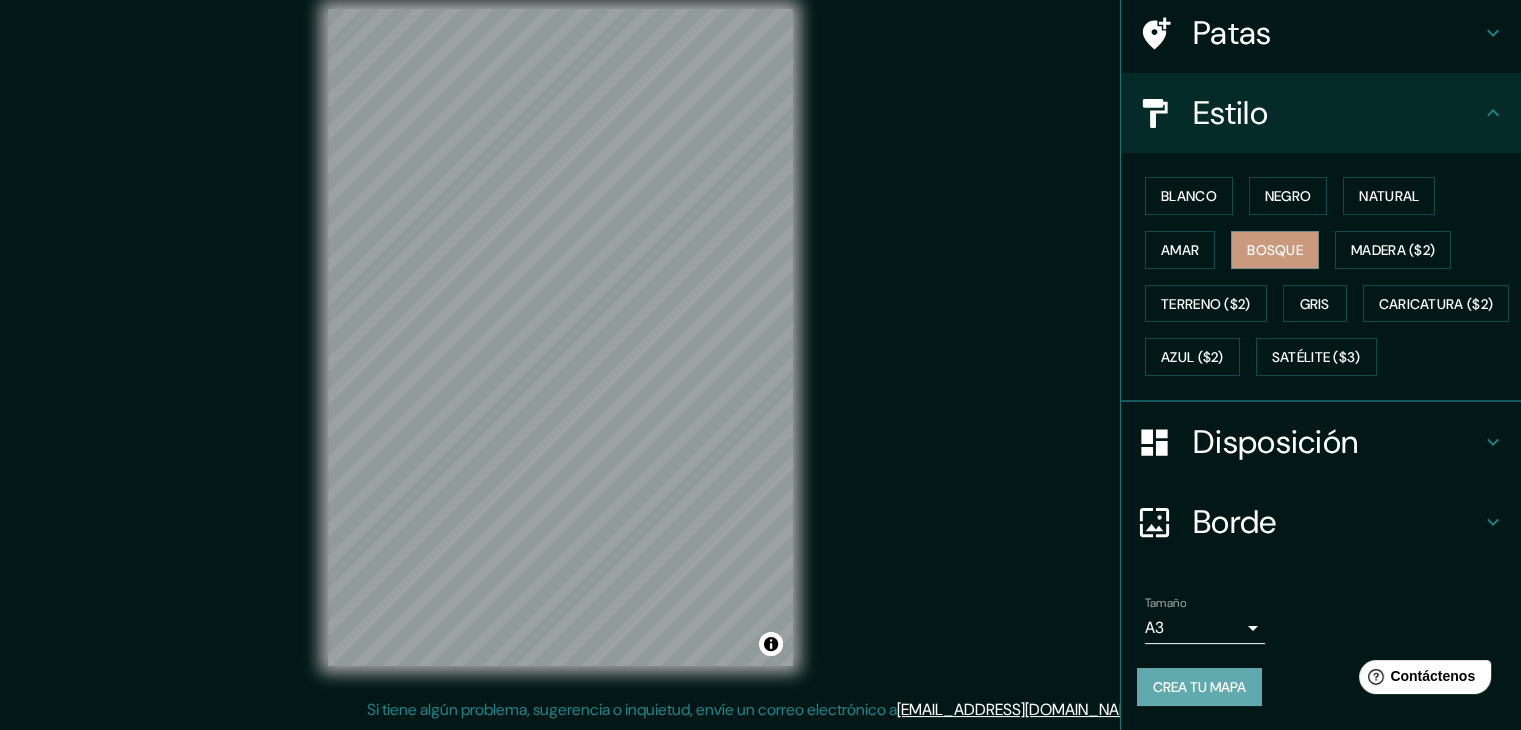 click on "Crea tu mapa" at bounding box center [1199, 687] 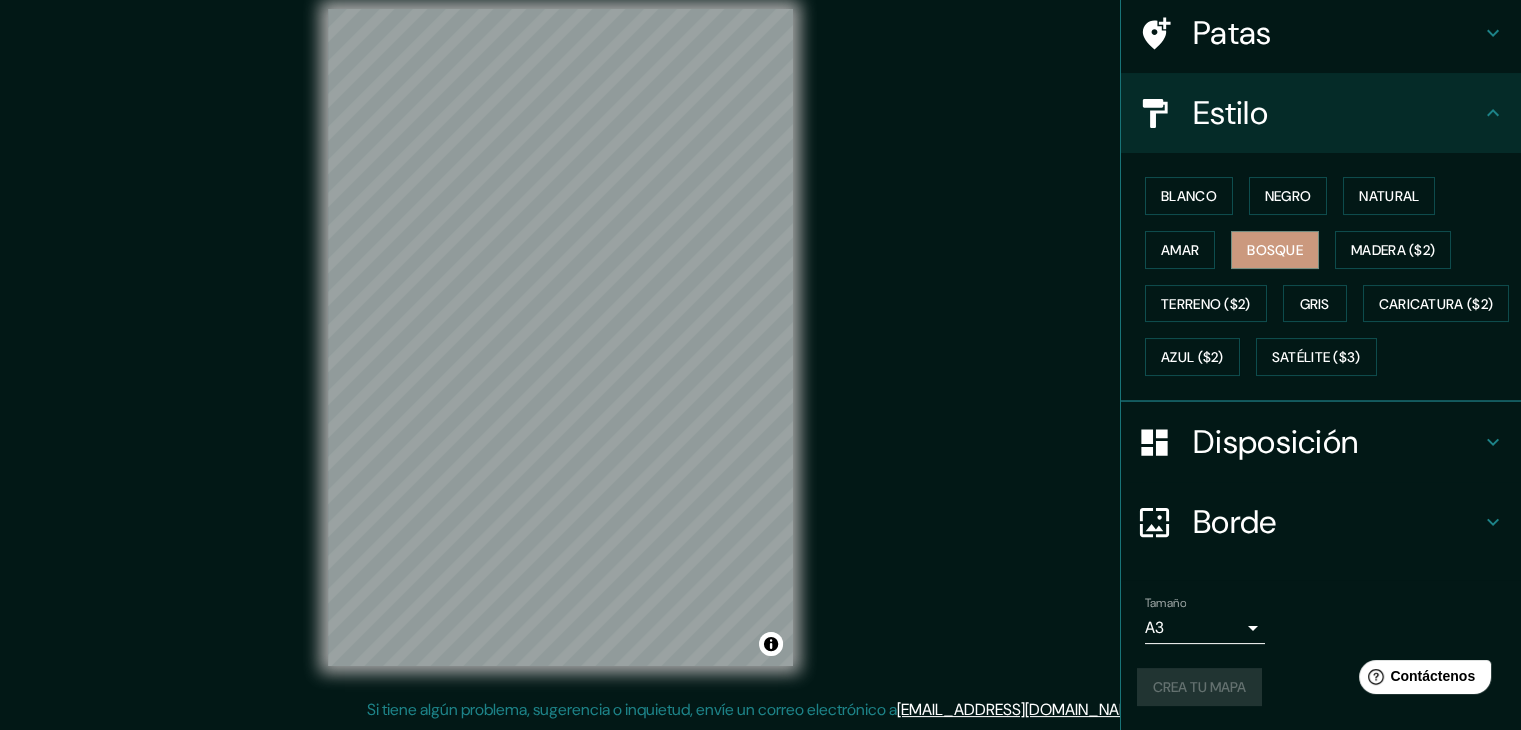click on "Crea tu mapa" at bounding box center (1321, 687) 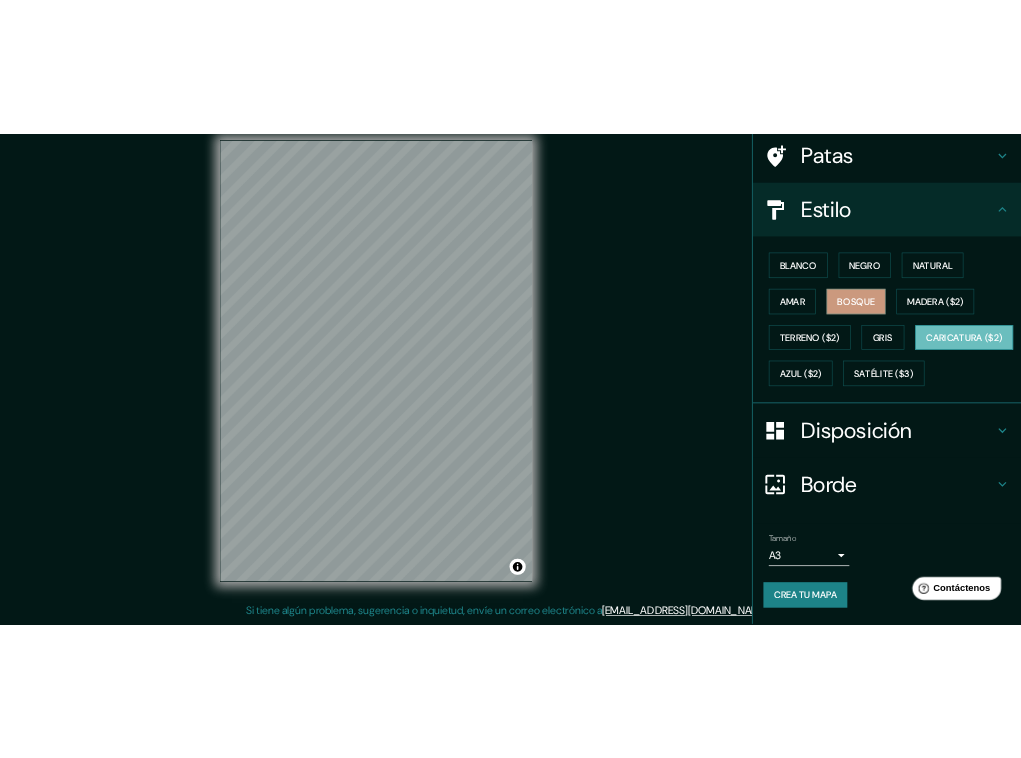scroll, scrollTop: 20, scrollLeft: 0, axis: vertical 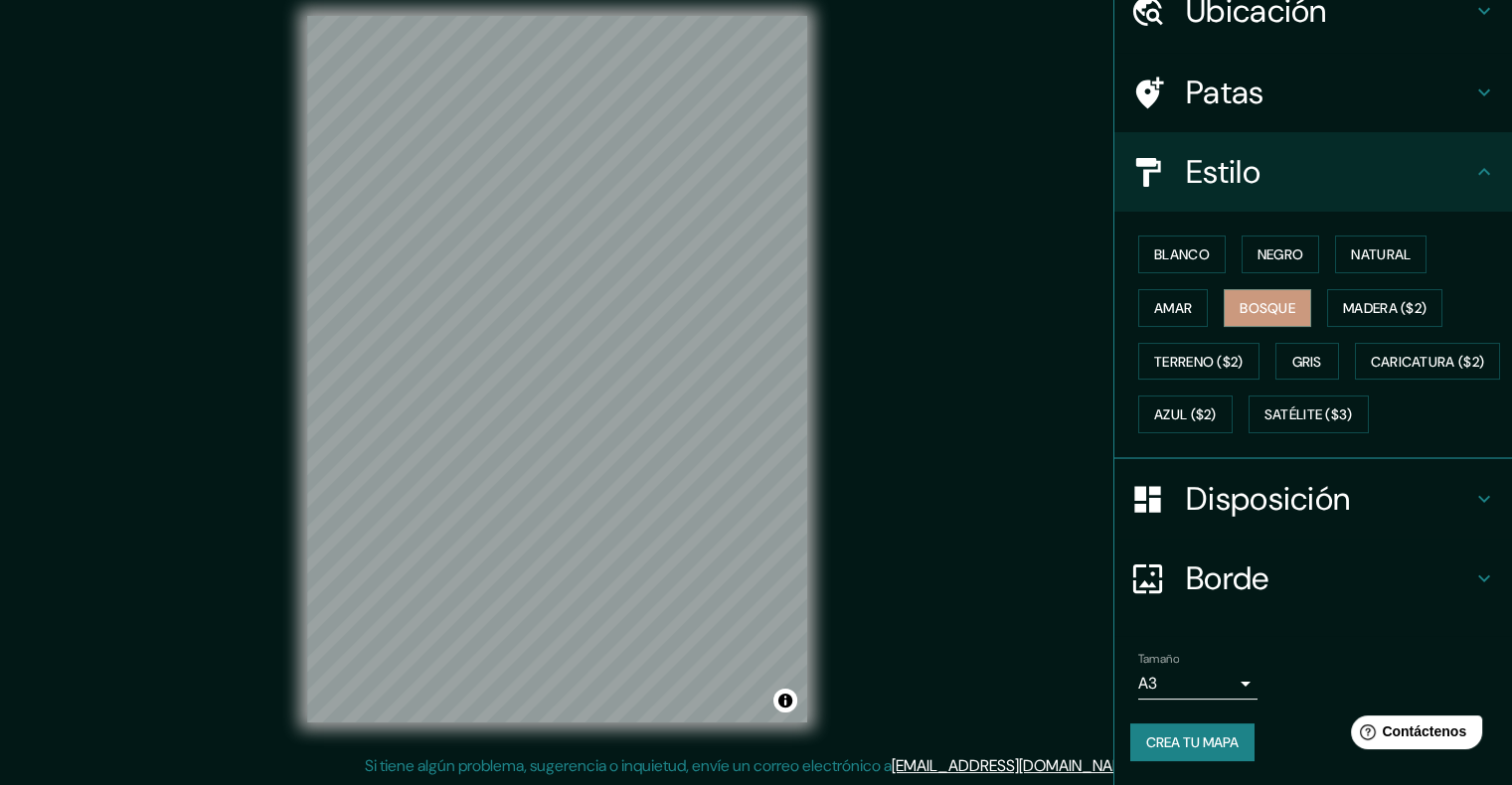 click on "Crea tu mapa" at bounding box center (1192, 742) 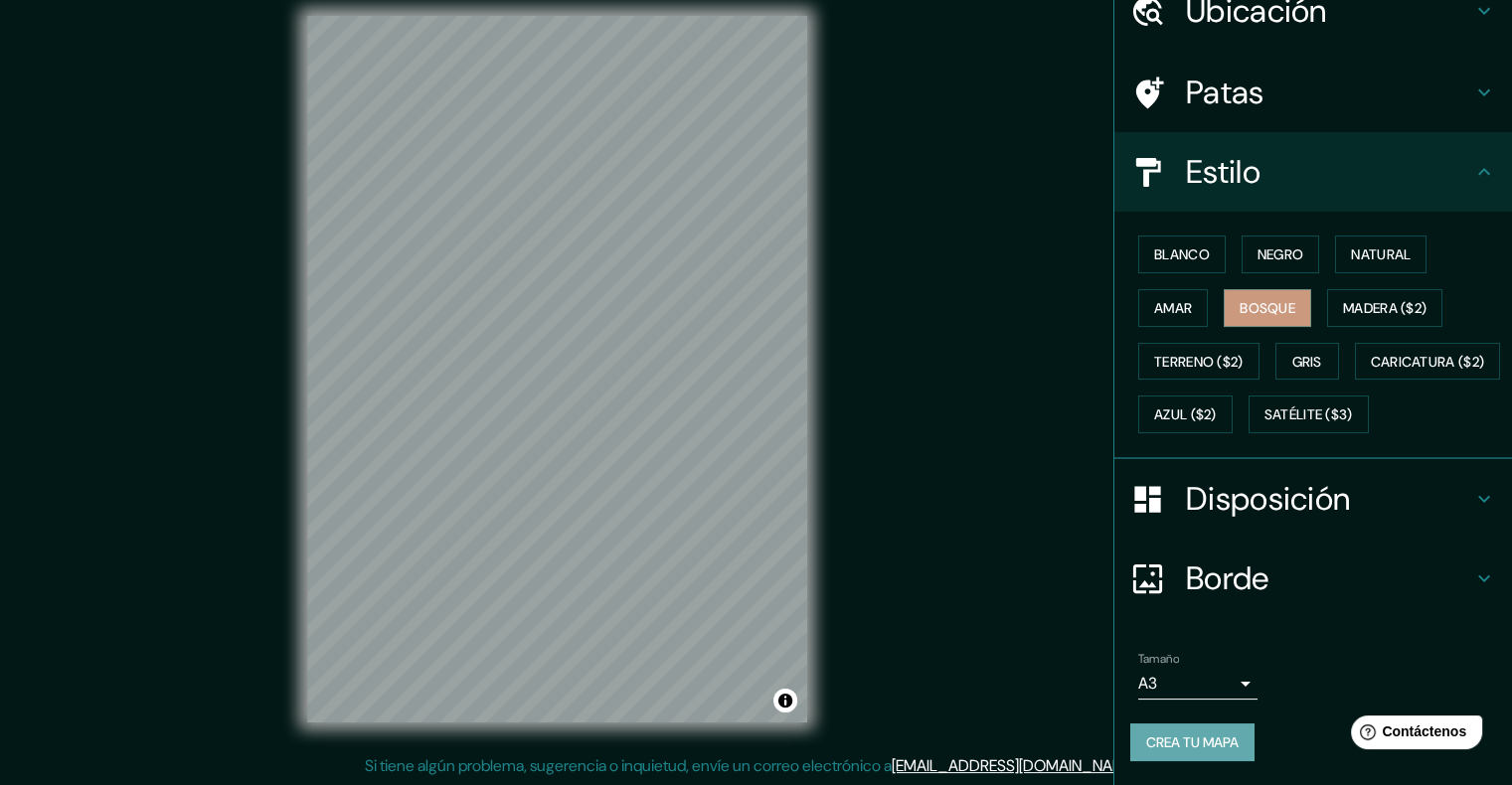 click on "Crea tu mapa" at bounding box center (1192, 742) 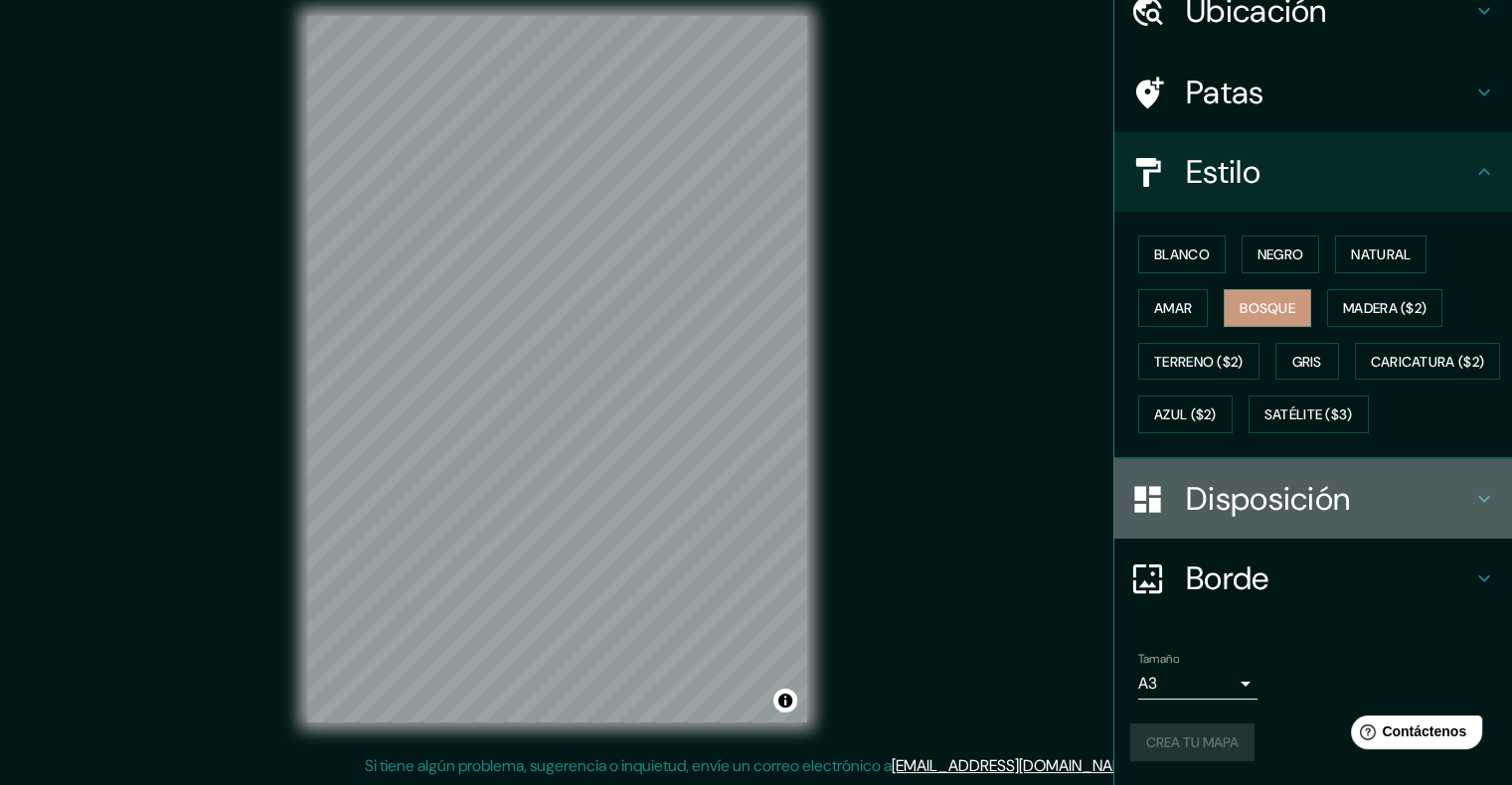 click 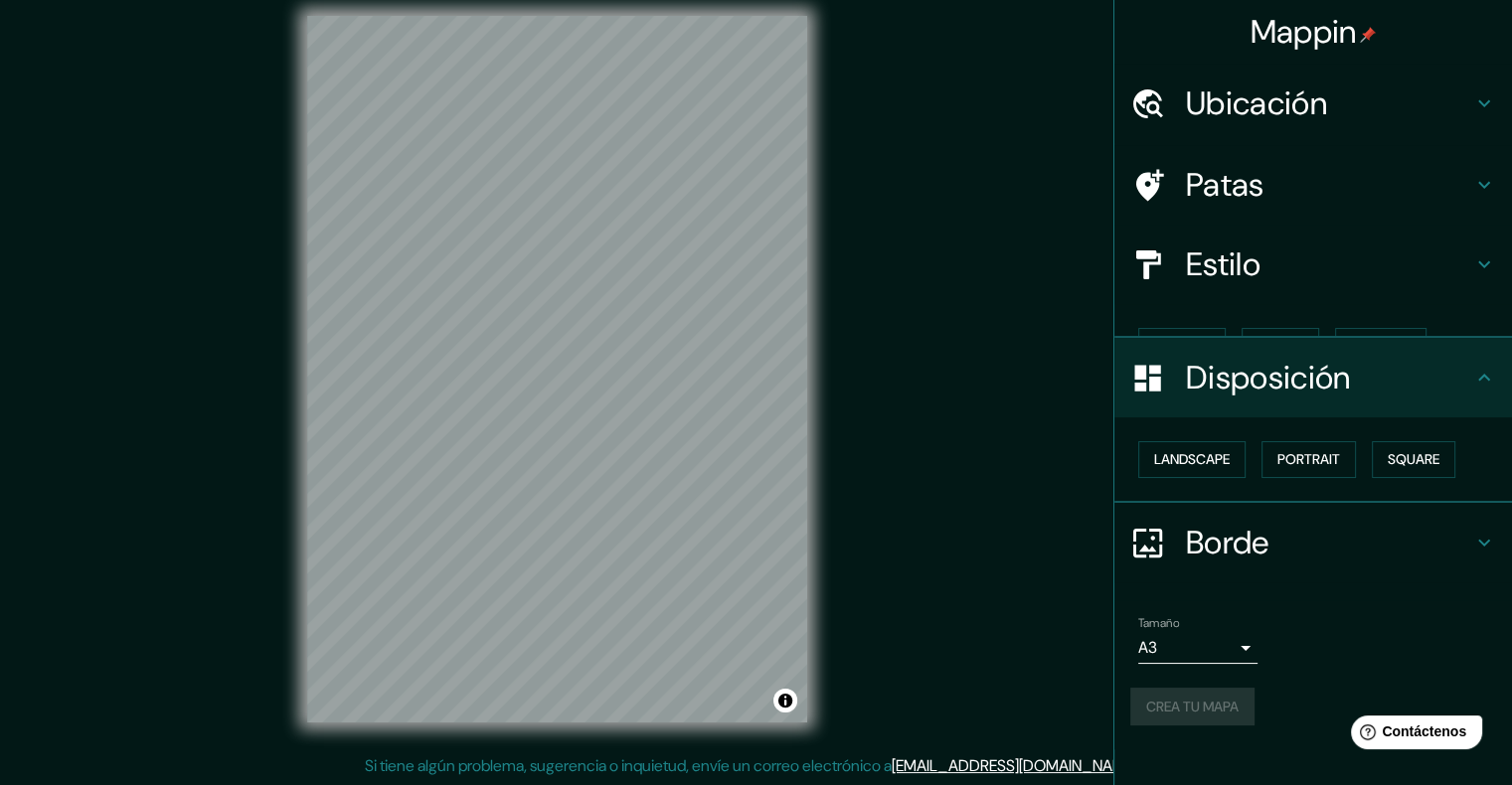scroll, scrollTop: 0, scrollLeft: 0, axis: both 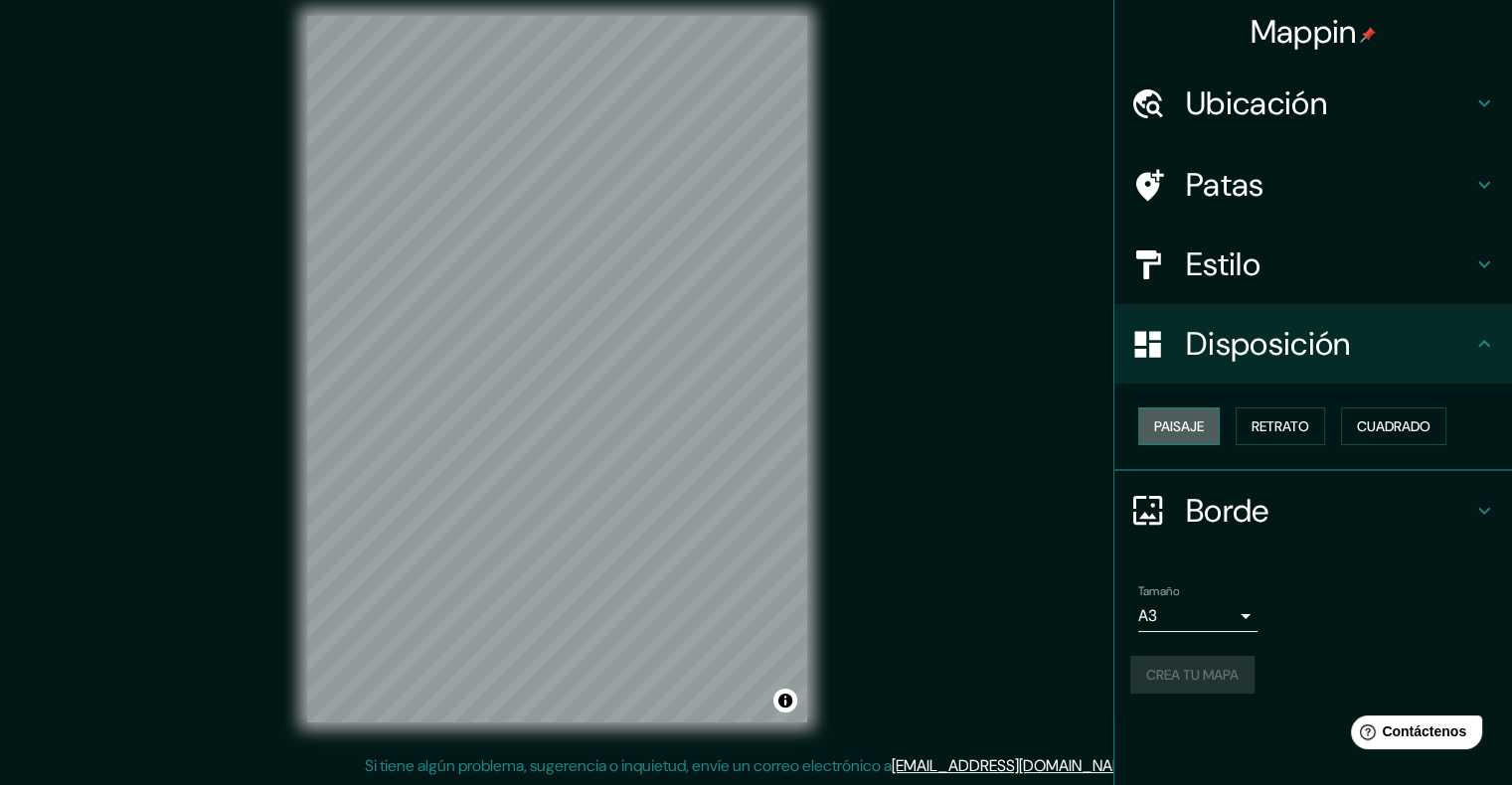 click on "Paisaje" at bounding box center [1179, 426] 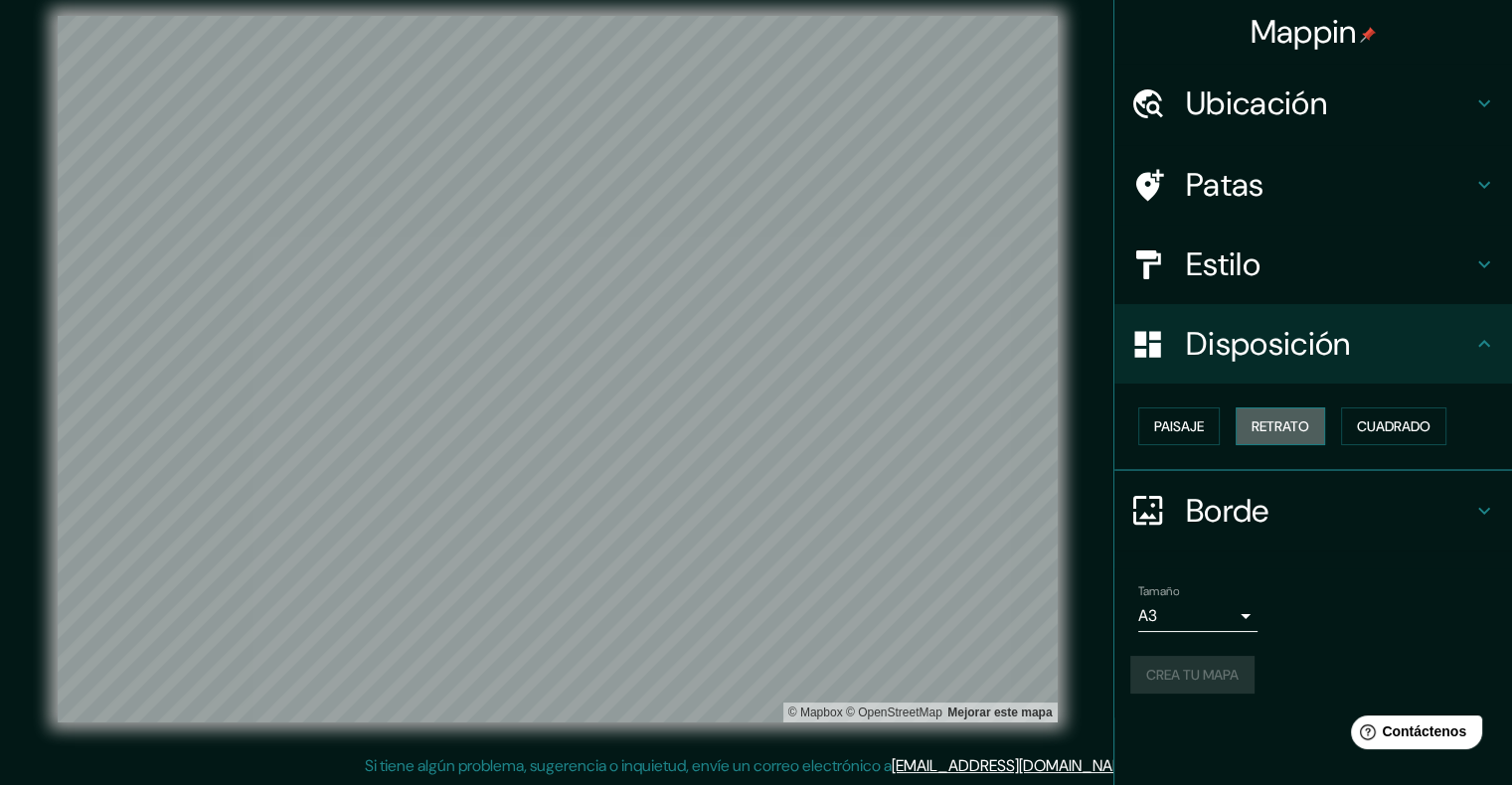 click on "Retrato" at bounding box center (1280, 426) 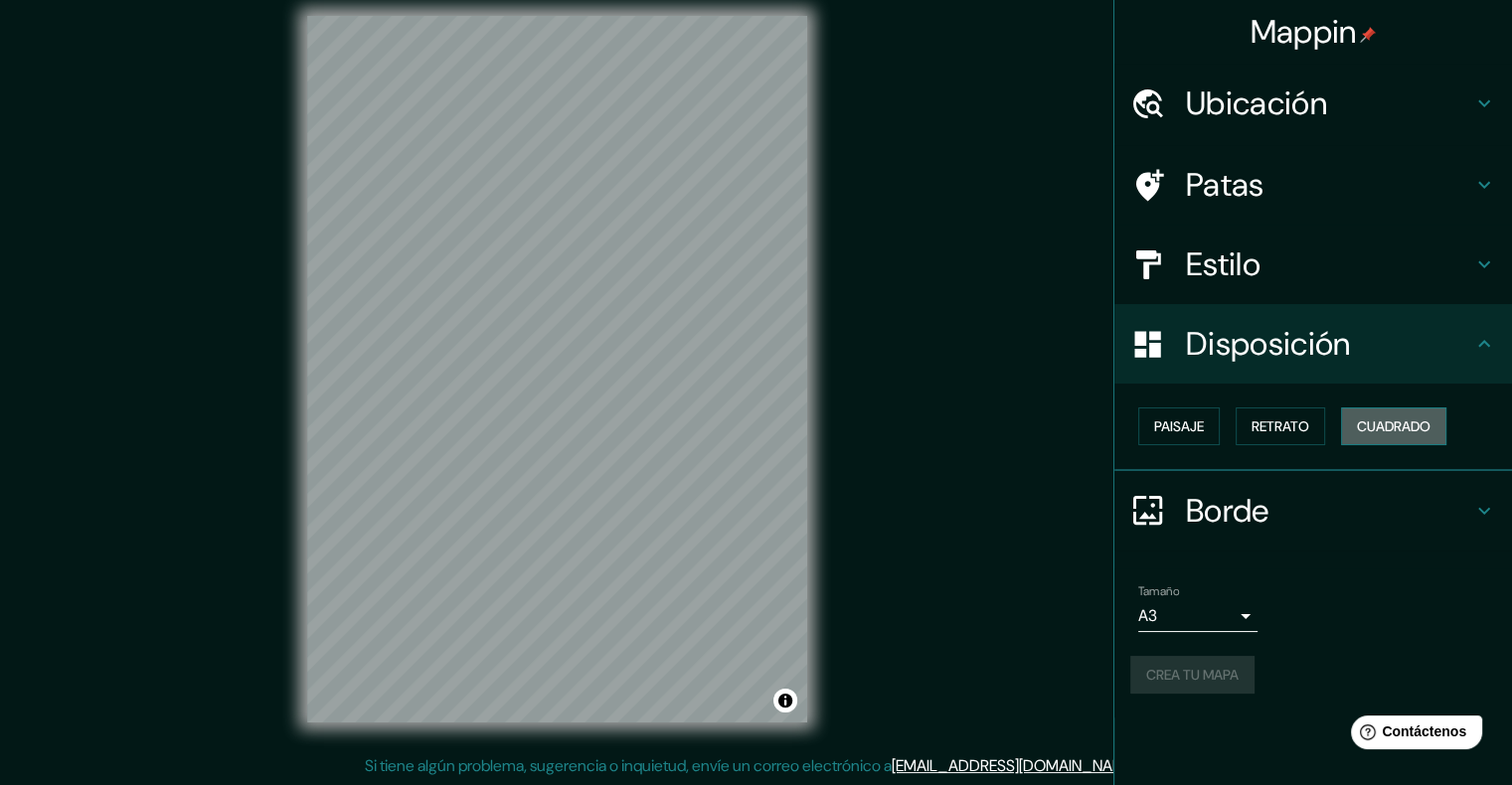 click on "Cuadrado" at bounding box center [1394, 426] 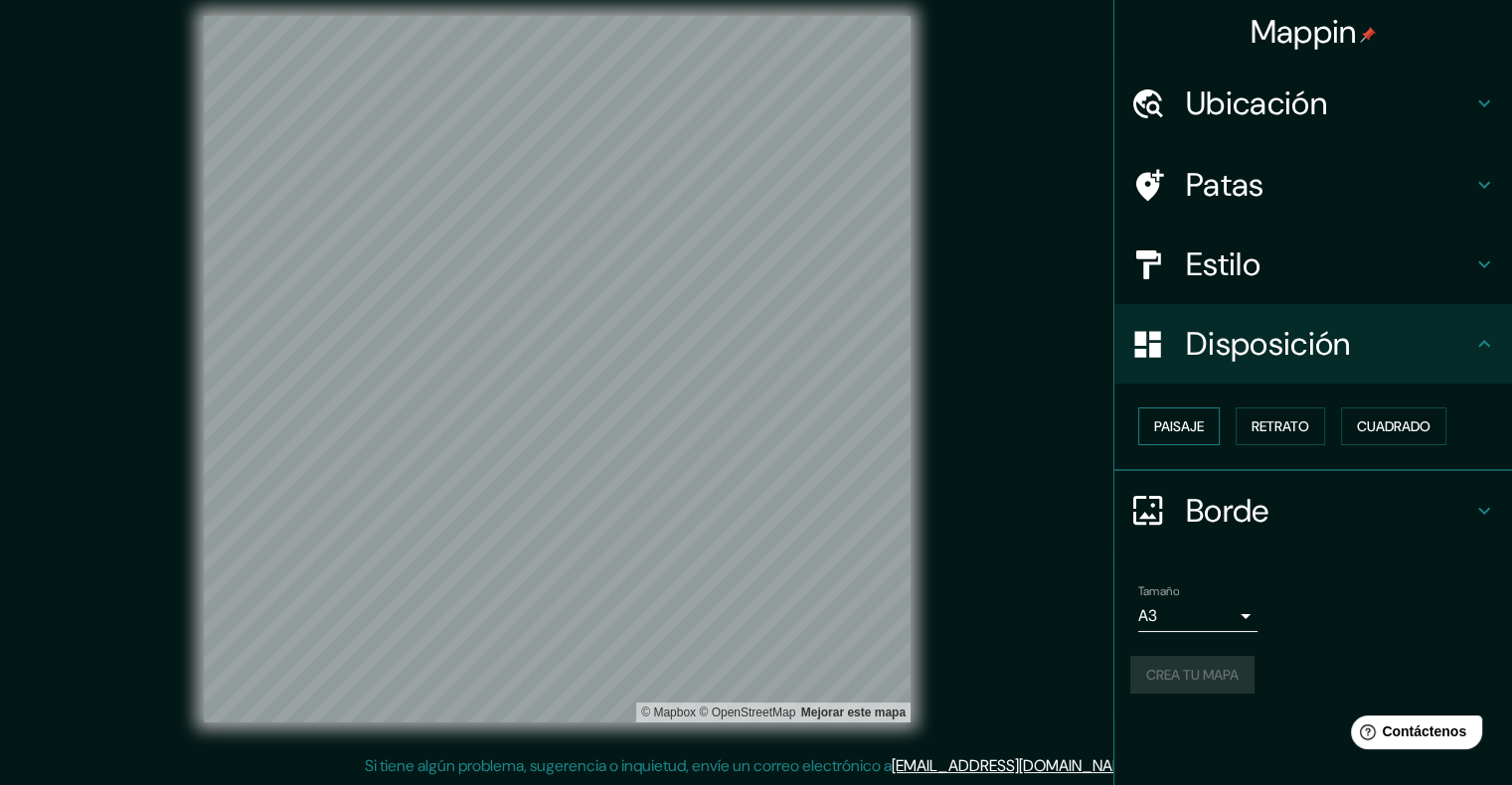 click on "Paisaje" at bounding box center (1179, 426) 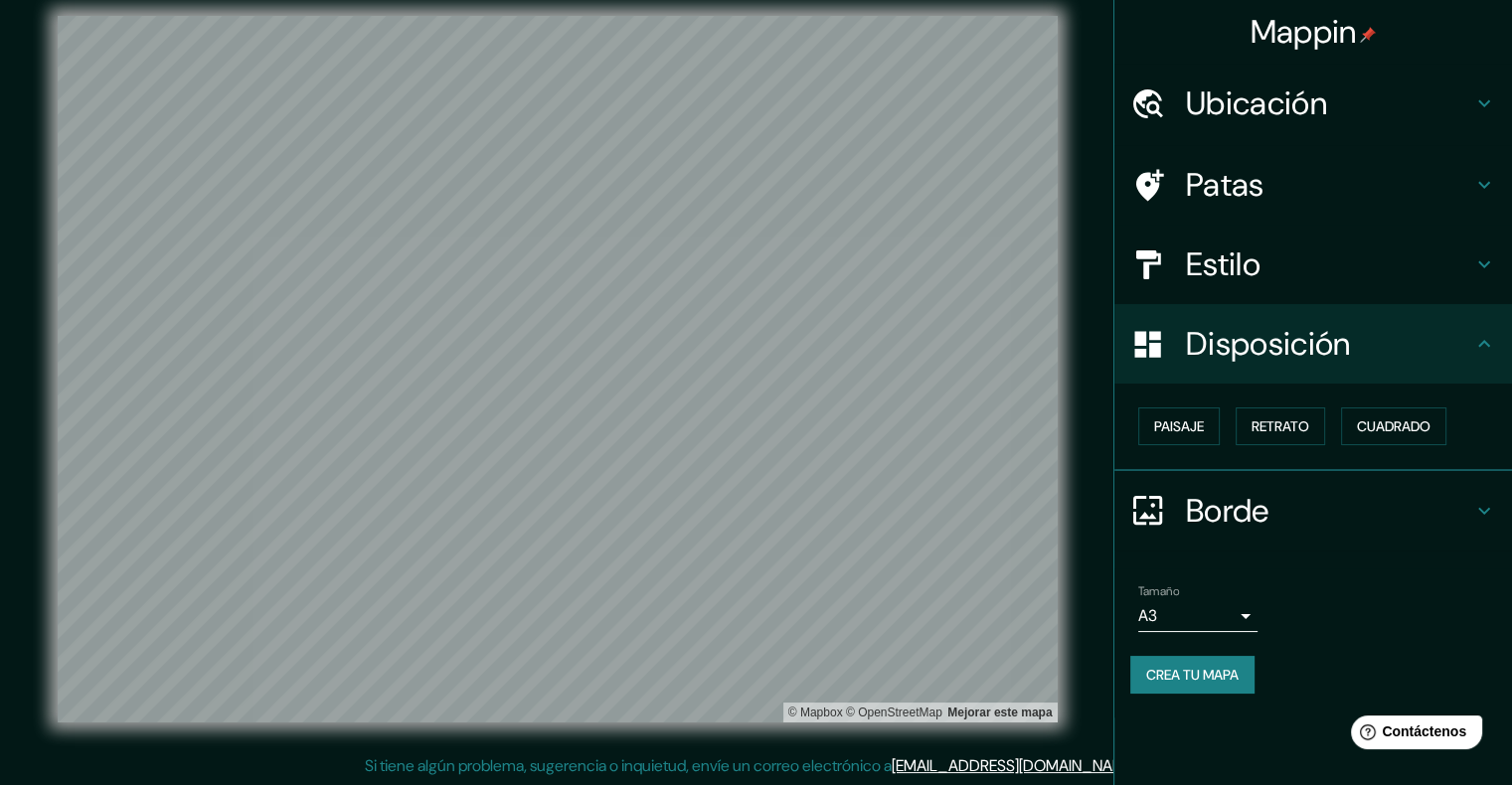 click on "Tamaño A3 a4" at bounding box center [1313, 608] 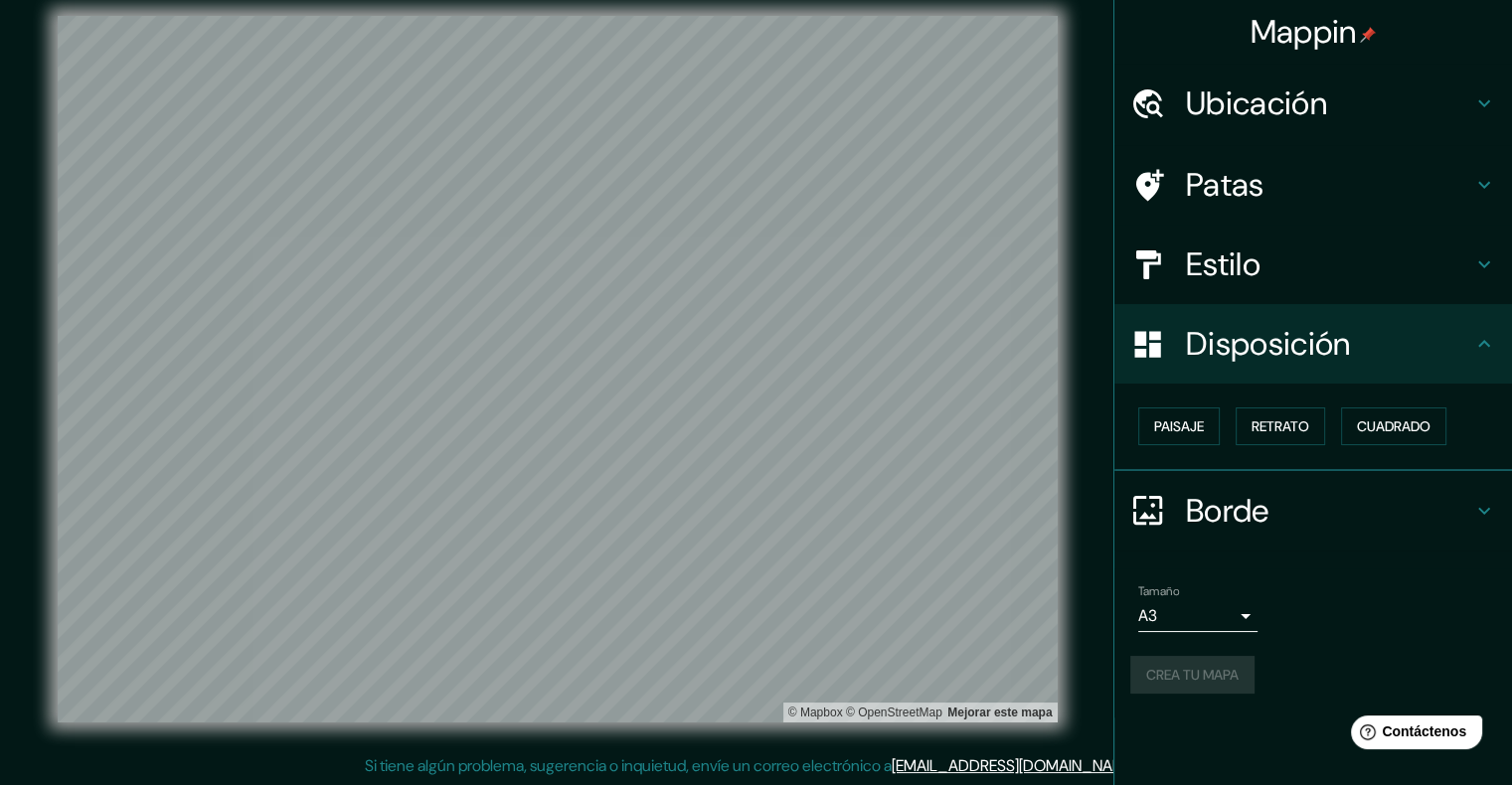 click on "Crea tu mapa" at bounding box center [1313, 675] 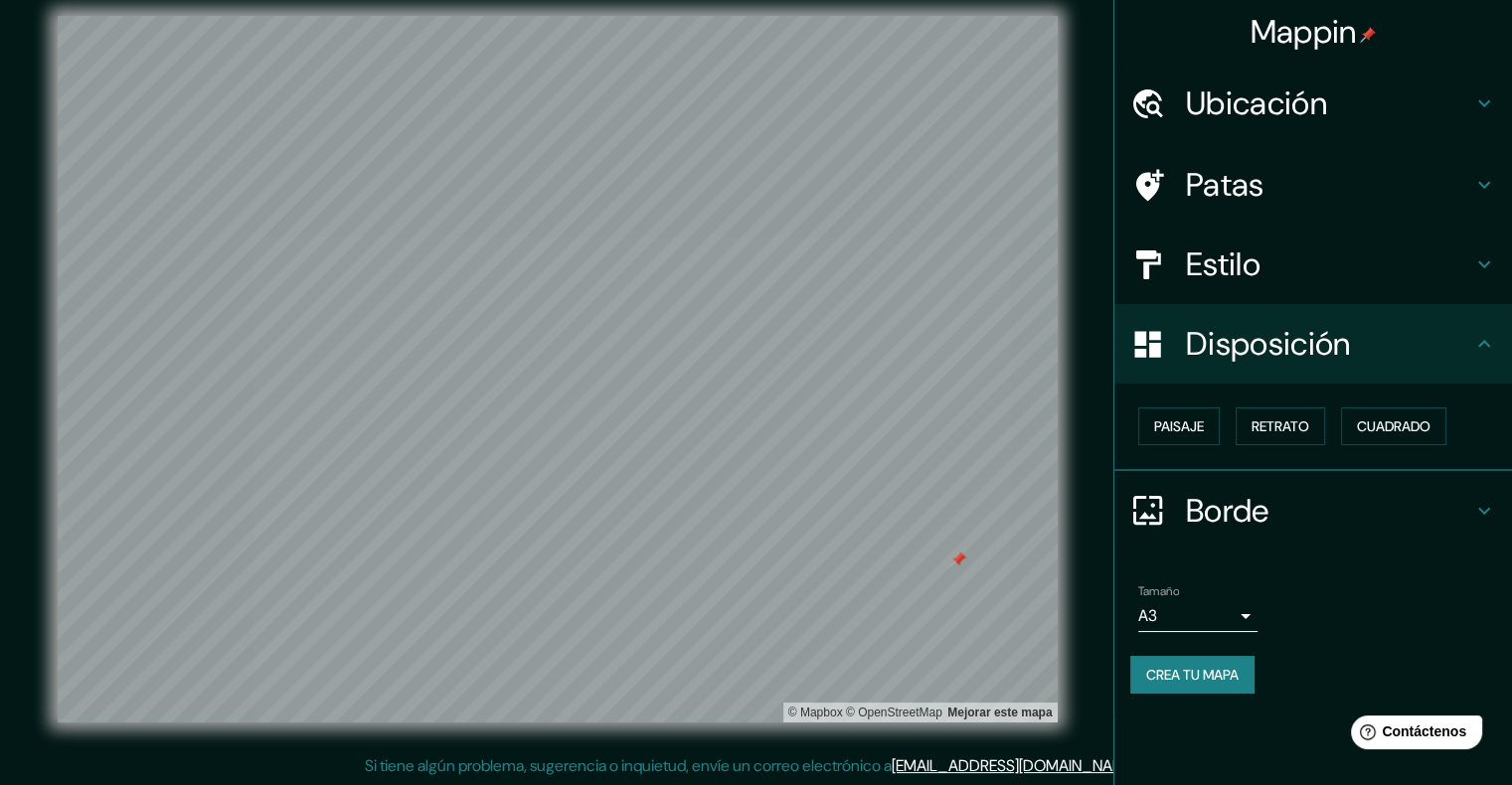 click at bounding box center [958, 559] 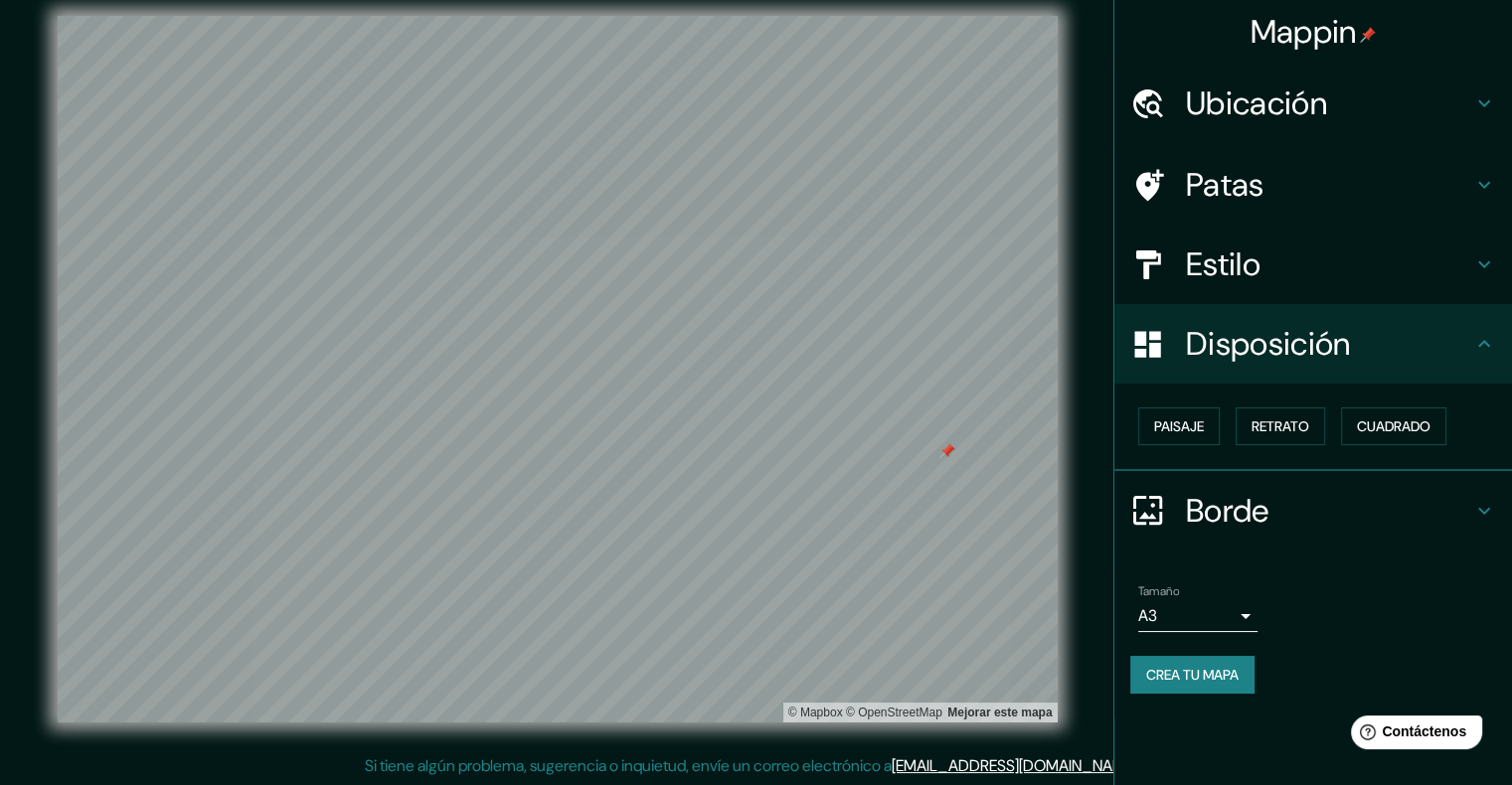 click at bounding box center (947, 451) 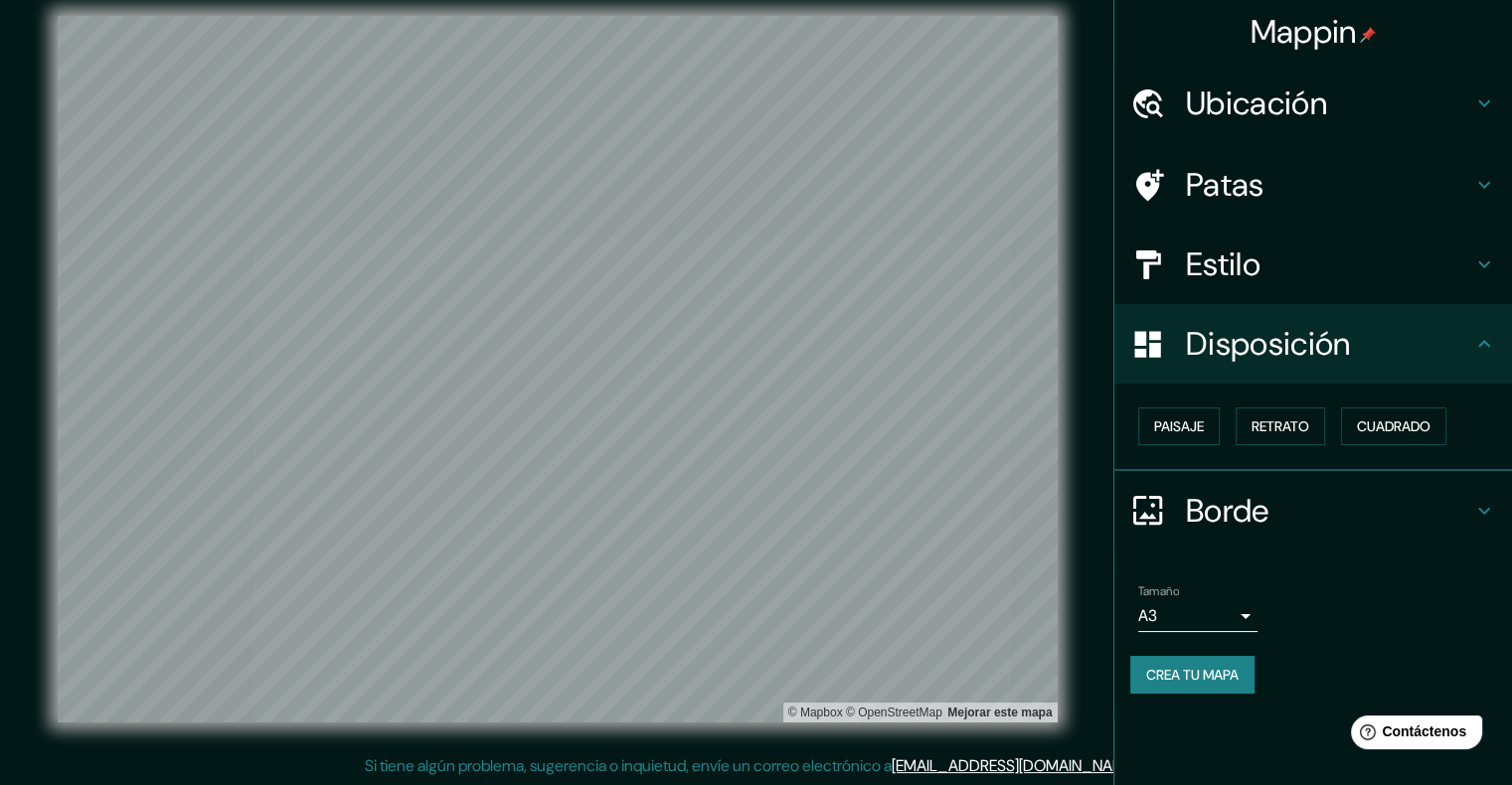 scroll, scrollTop: 0, scrollLeft: 0, axis: both 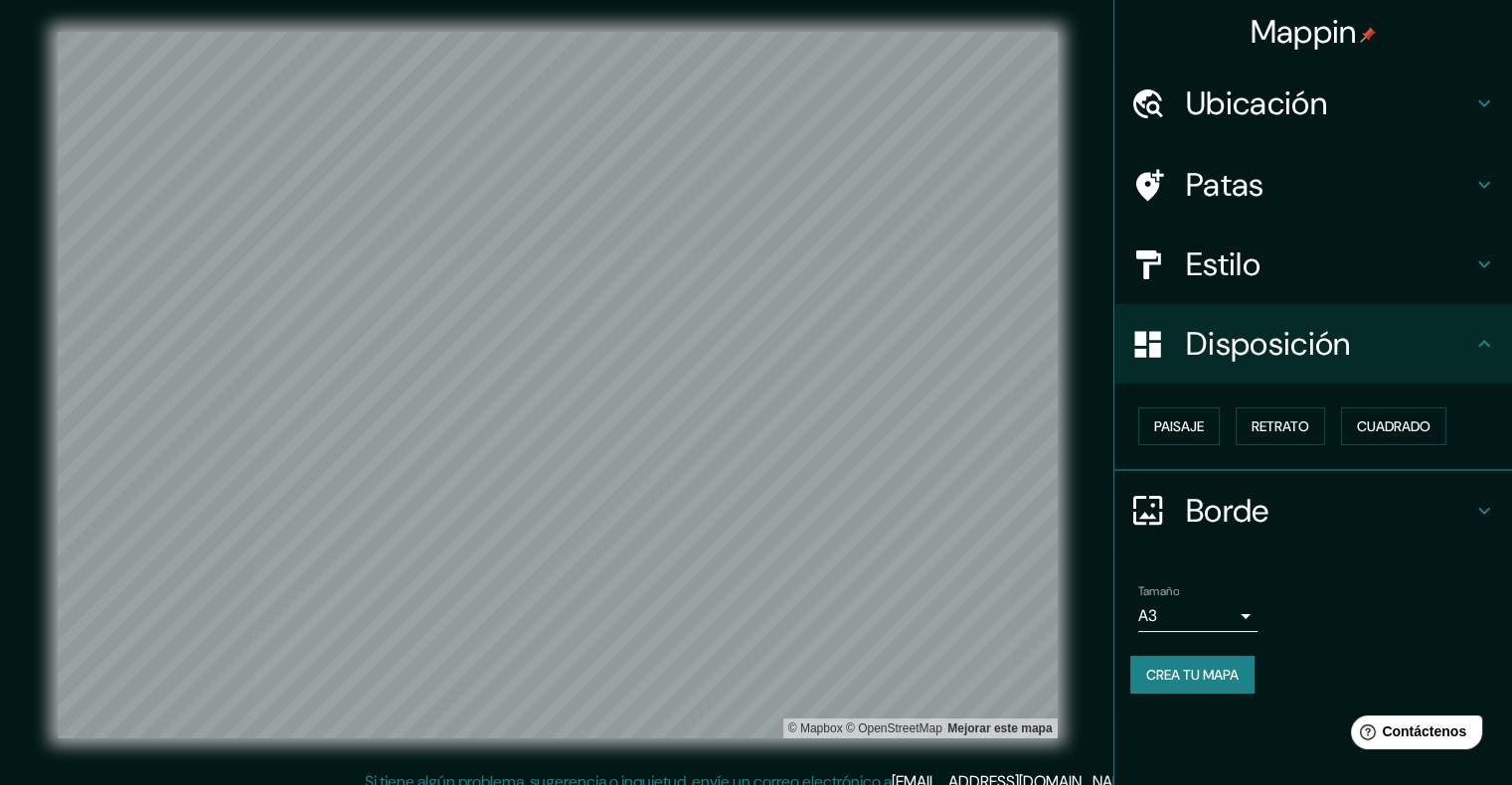 click 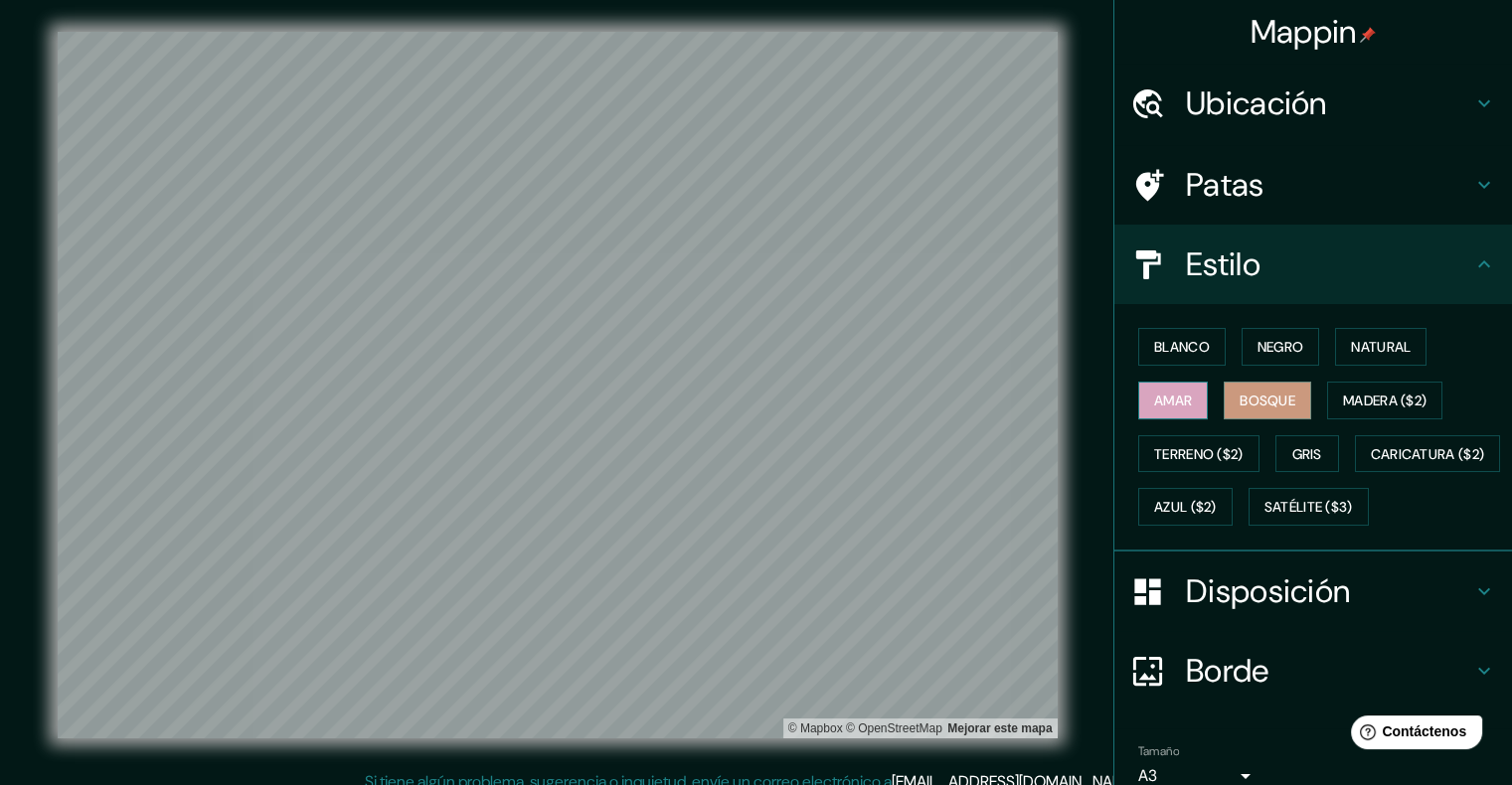 click on "Amar" at bounding box center [1173, 400] 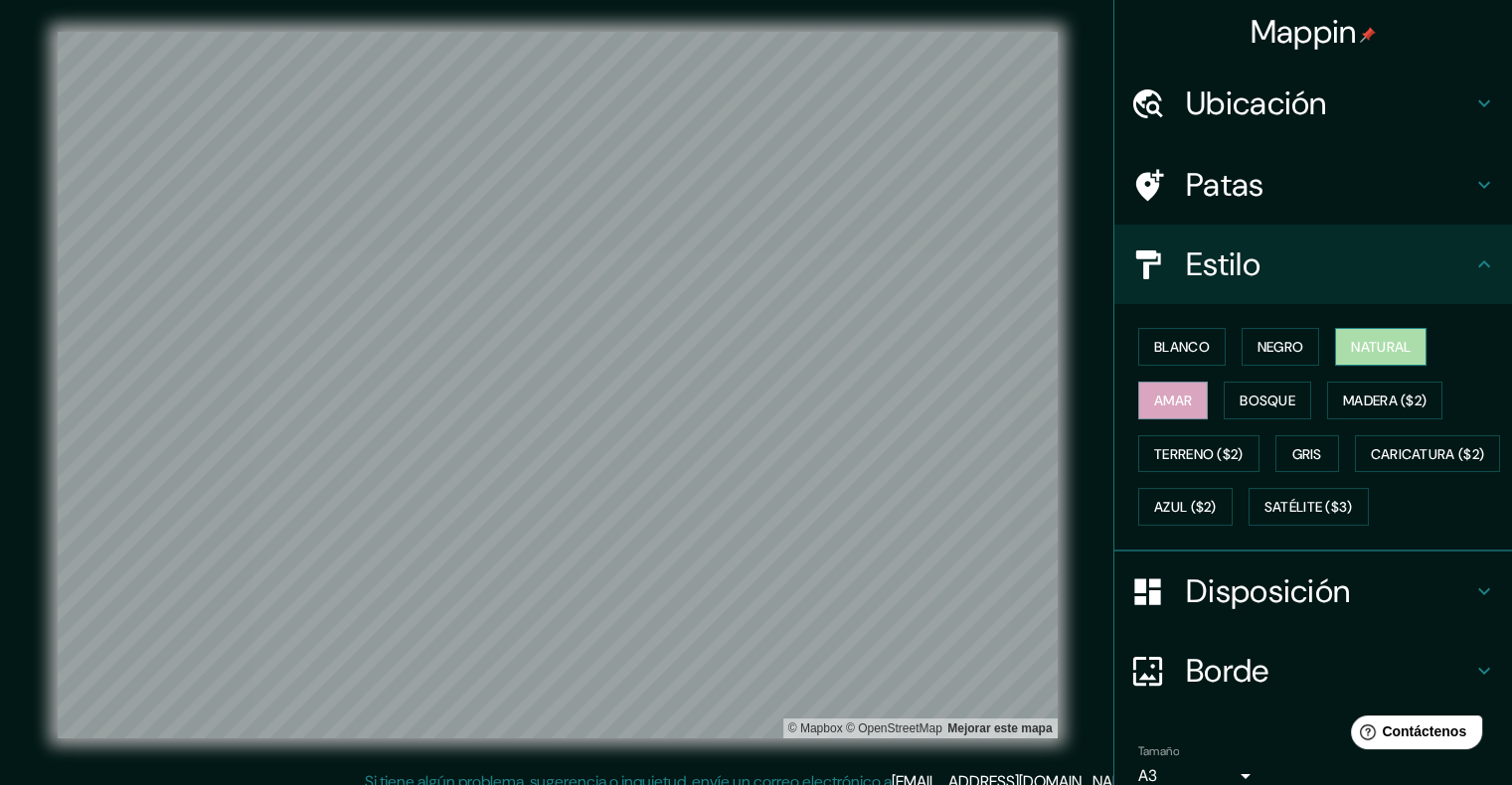 click on "Natural" at bounding box center [1381, 347] 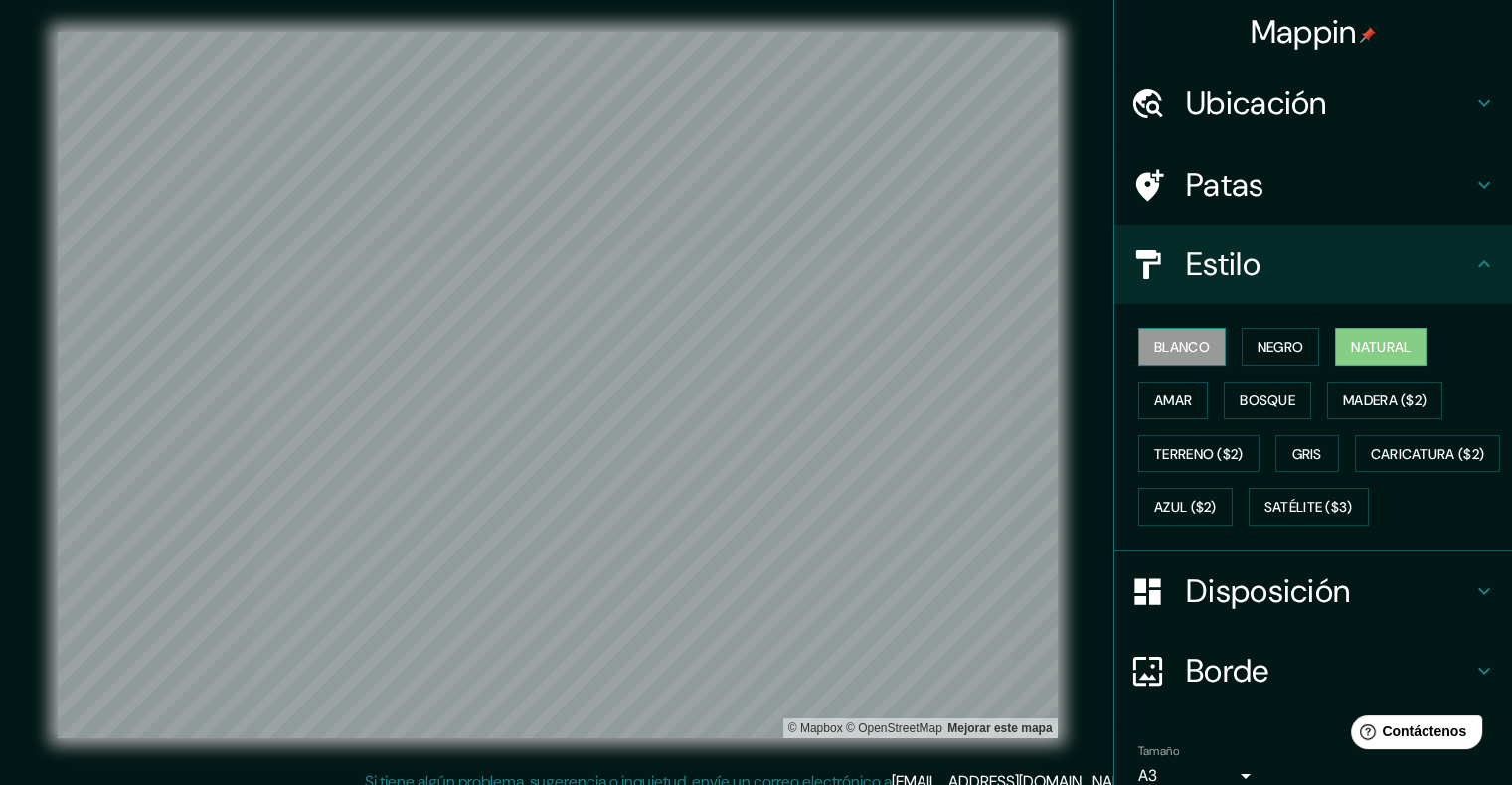 click on "Blanco" at bounding box center (1182, 347) 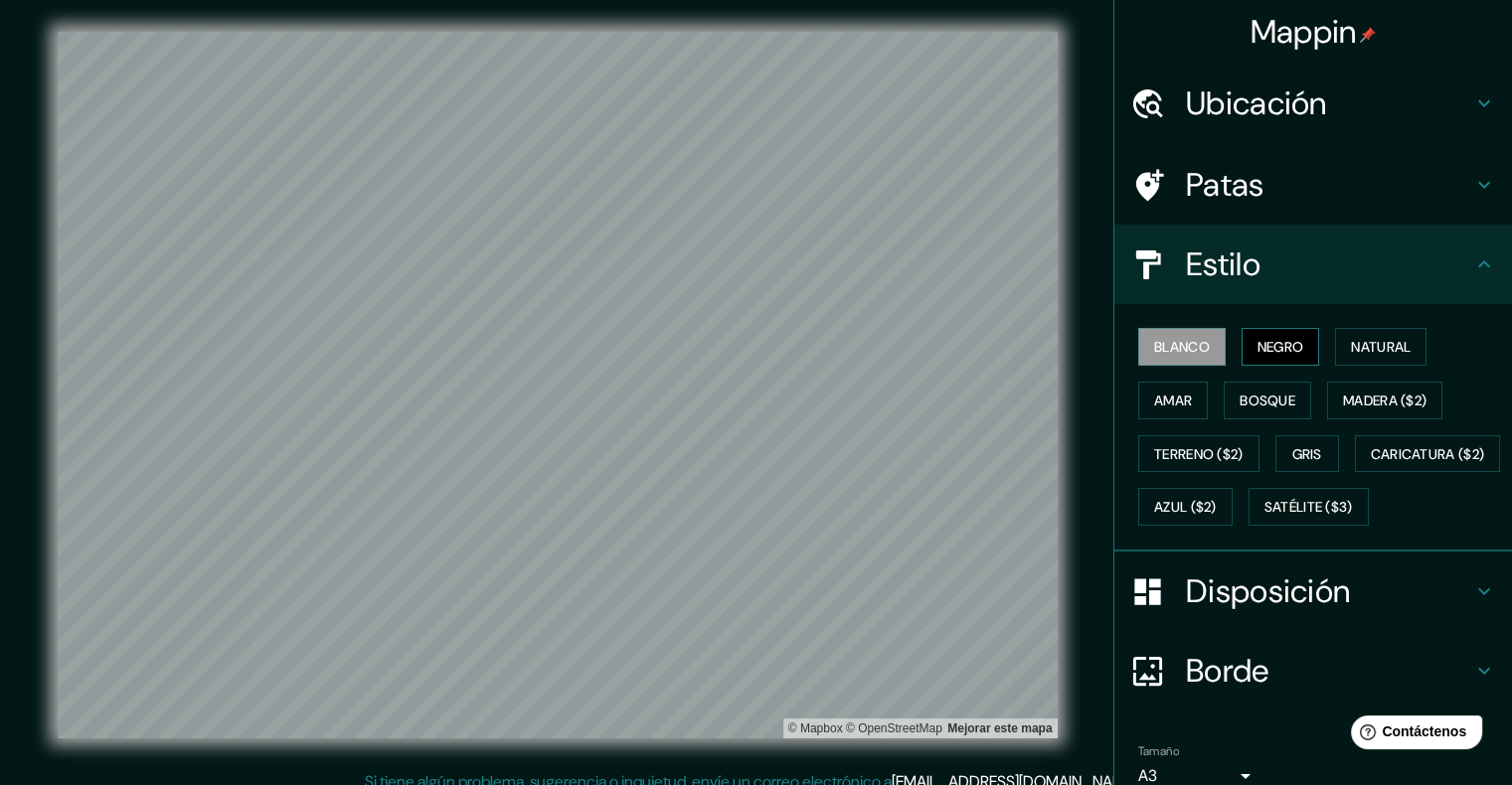 click on "Negro" at bounding box center [1280, 347] 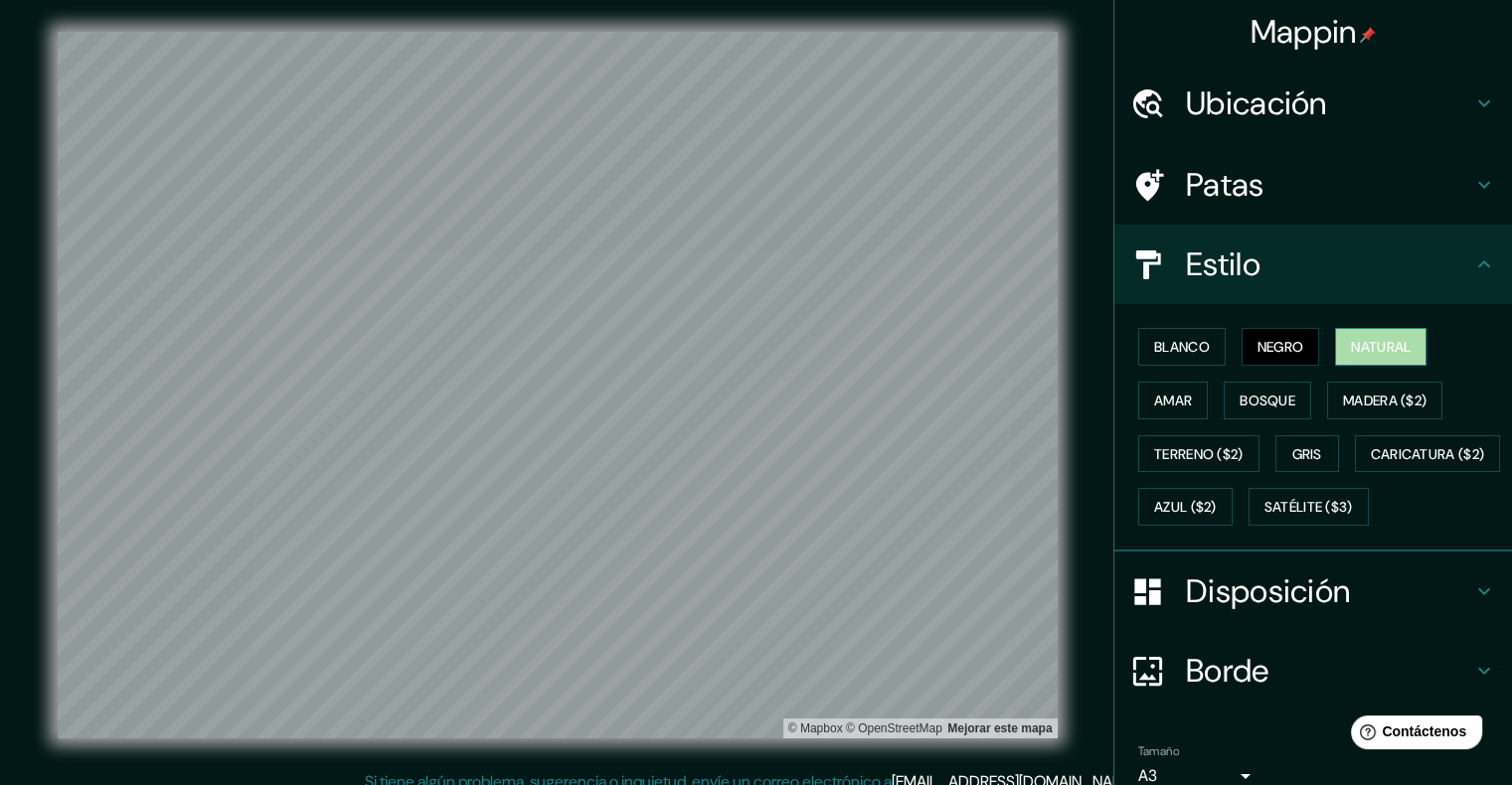 click on "Natural" at bounding box center [1381, 347] 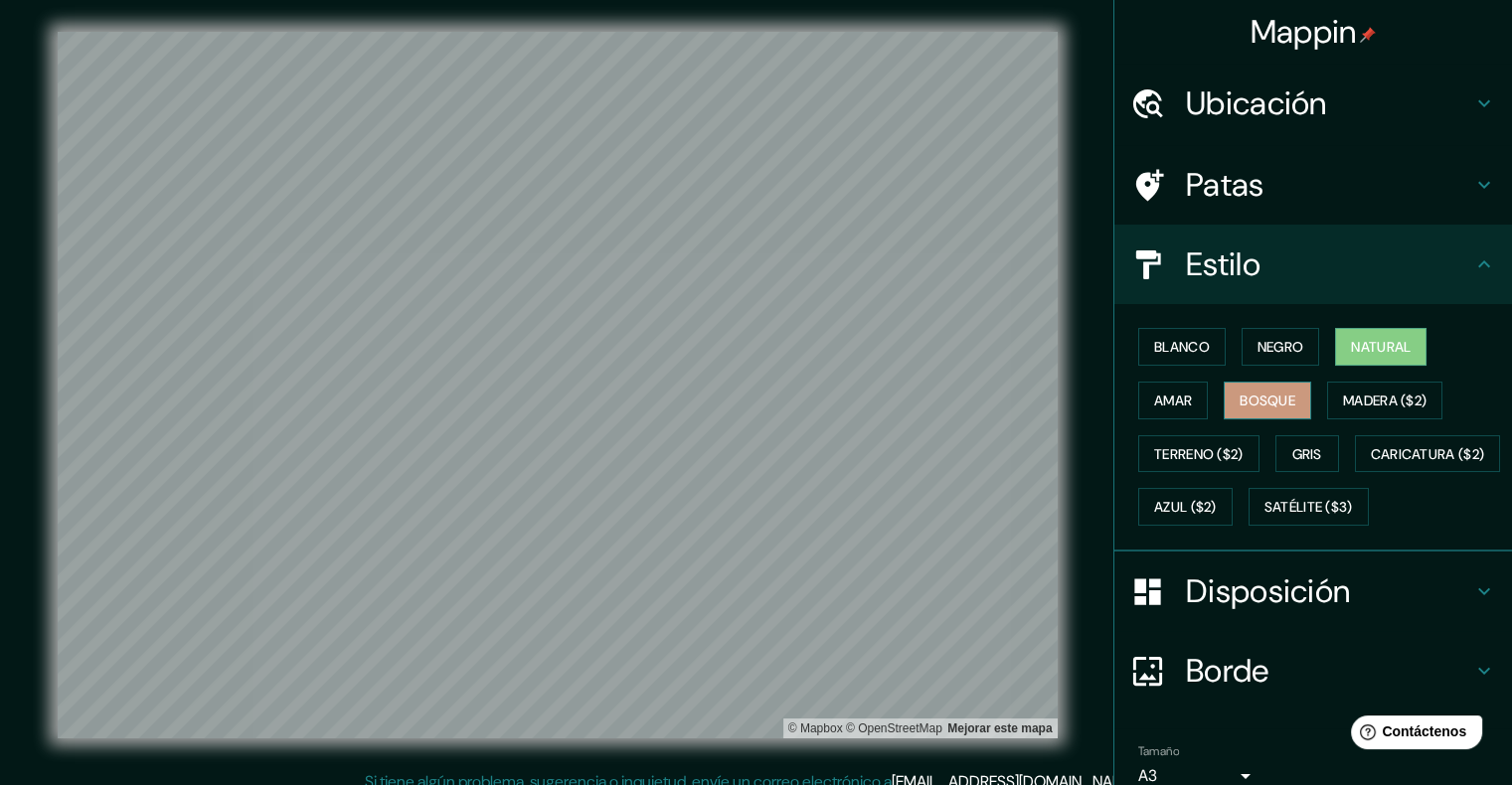 click on "Bosque" at bounding box center (1267, 400) 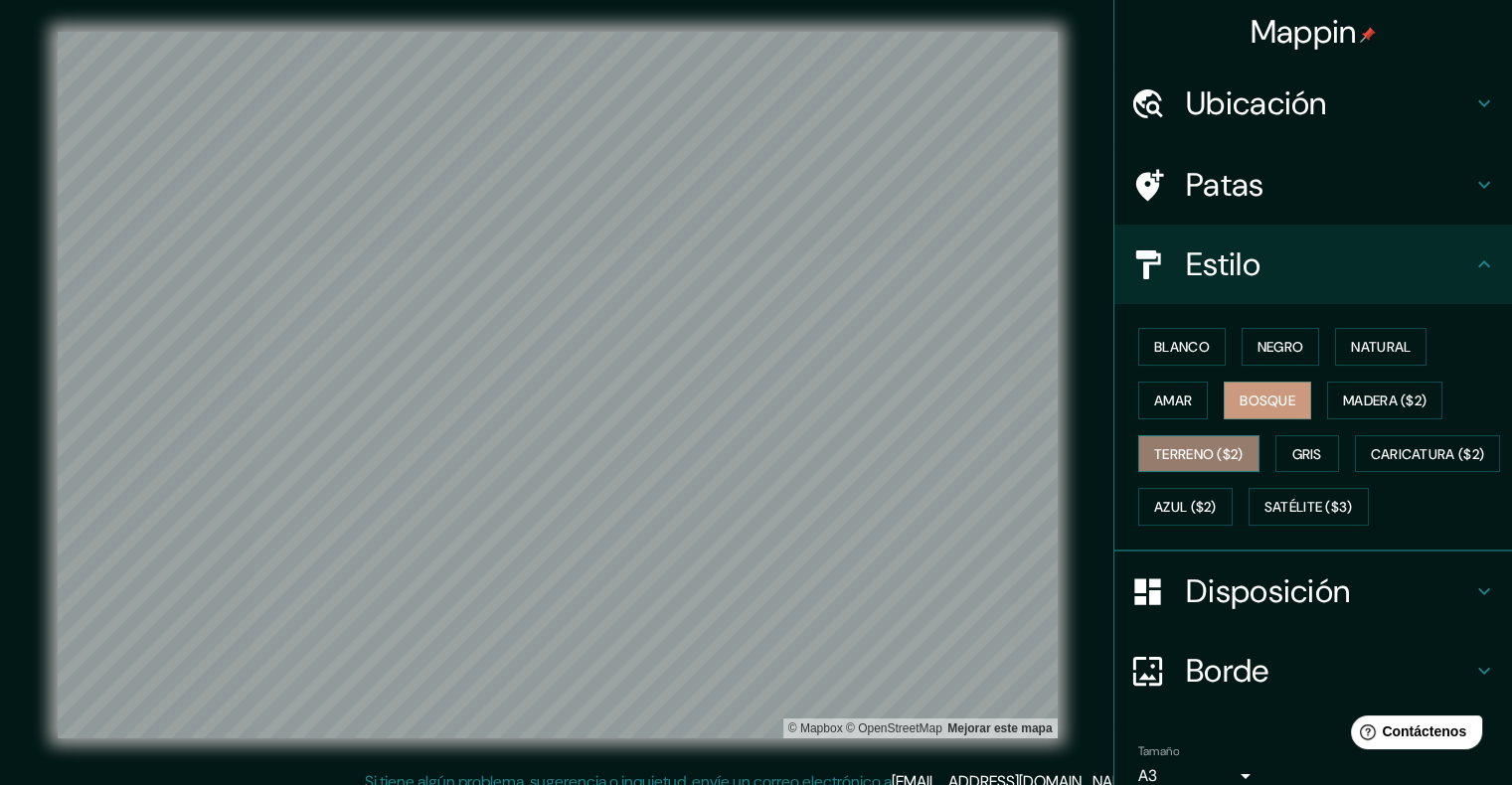 click on "Terreno ($2)" at bounding box center (1199, 454) 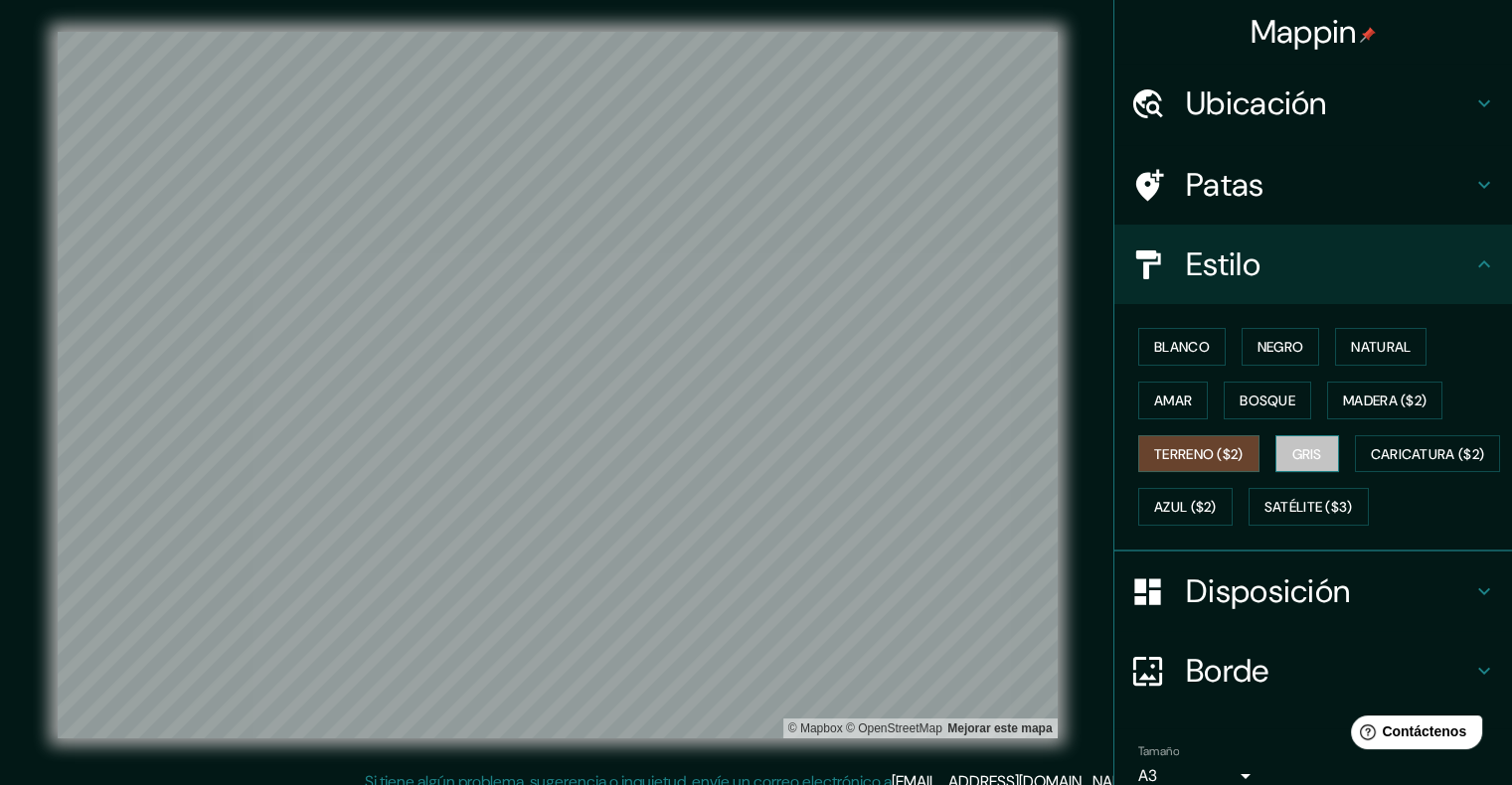 click on "Gris" at bounding box center (1307, 454) 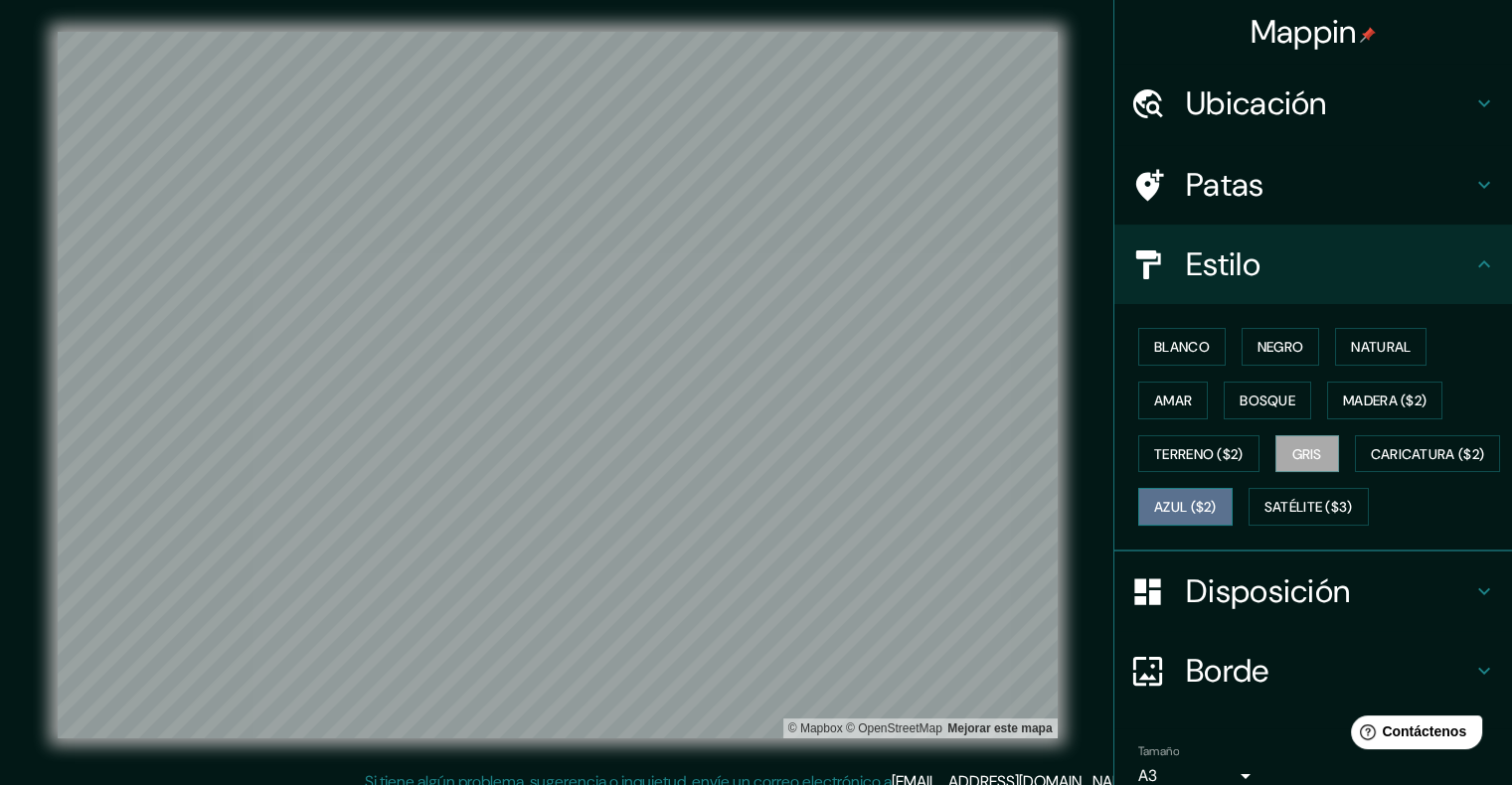 click on "Azul ($2)" at bounding box center (1185, 507) 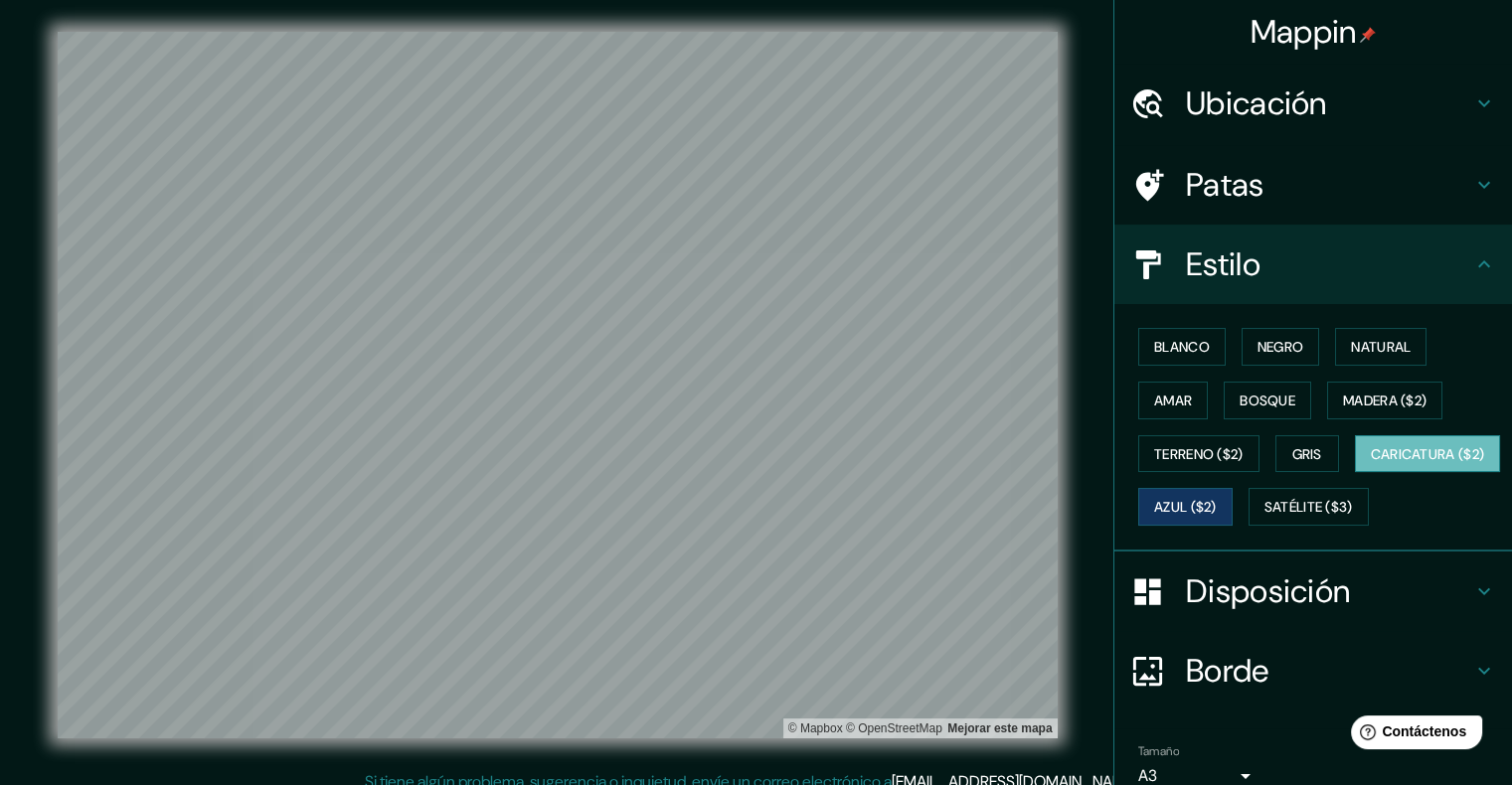 click on "Caricatura ($2)" at bounding box center (1428, 454) 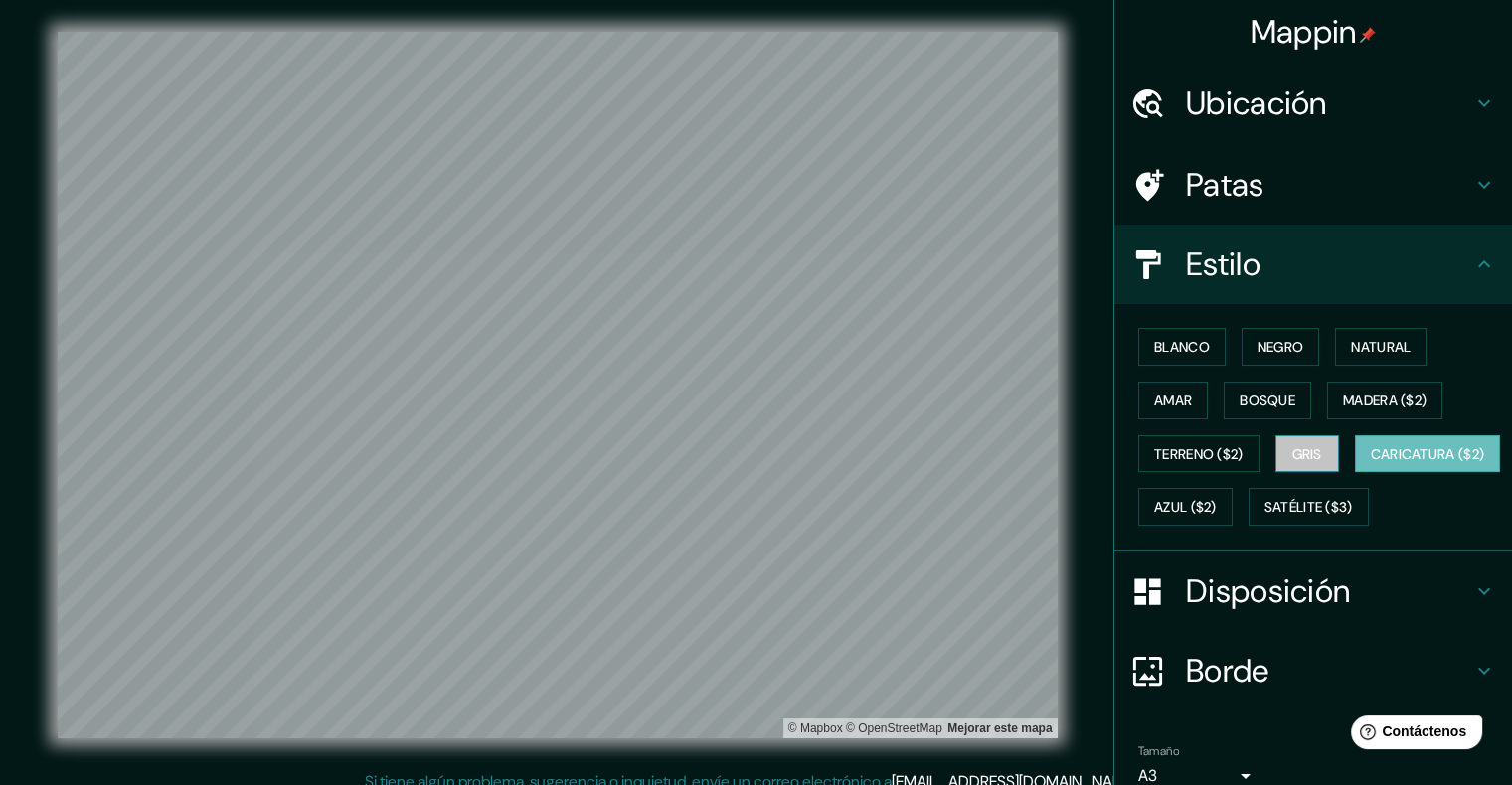 click on "Gris" at bounding box center (1307, 454) 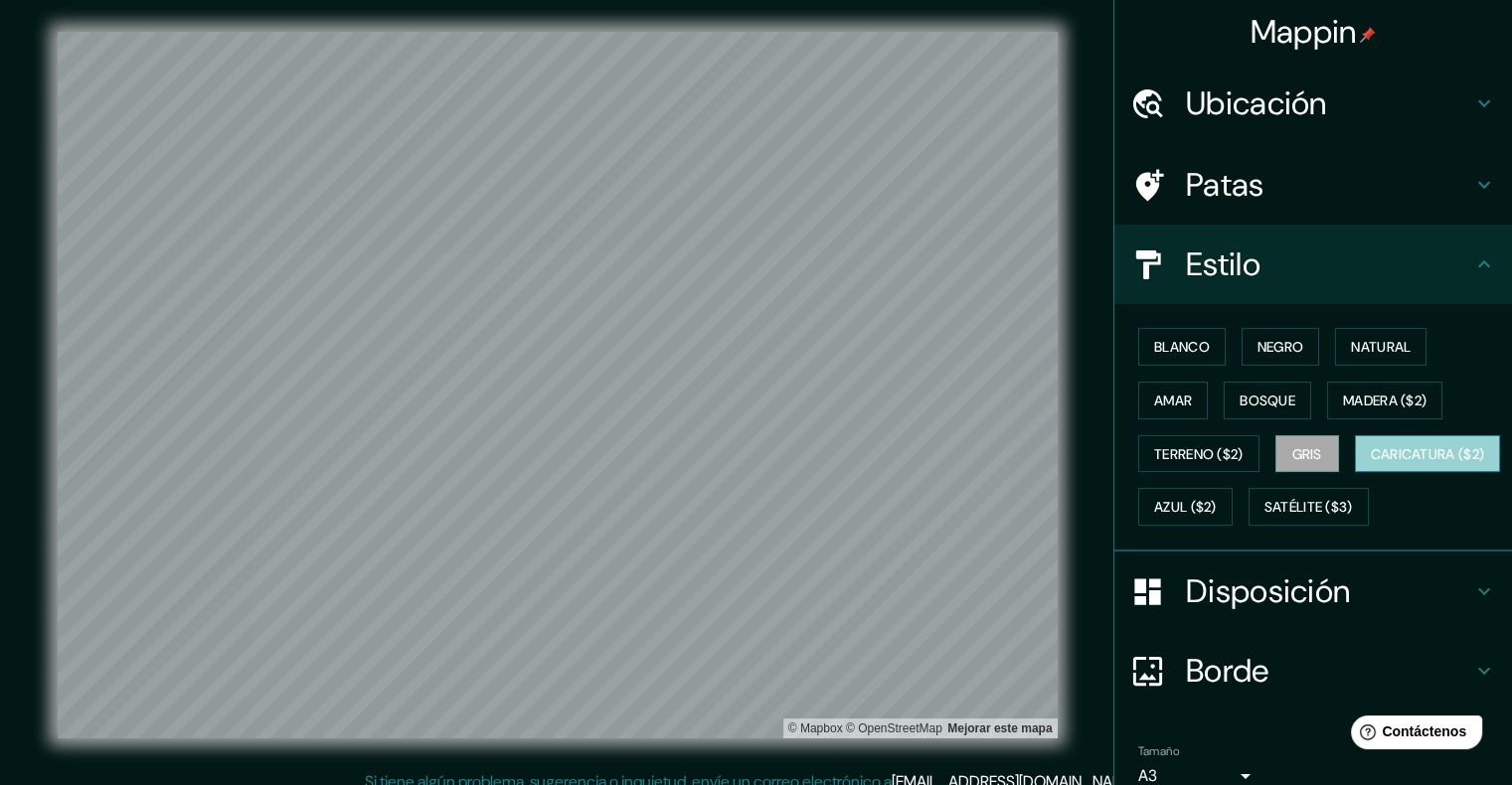 click on "Caricatura ($2)" at bounding box center [1428, 454] 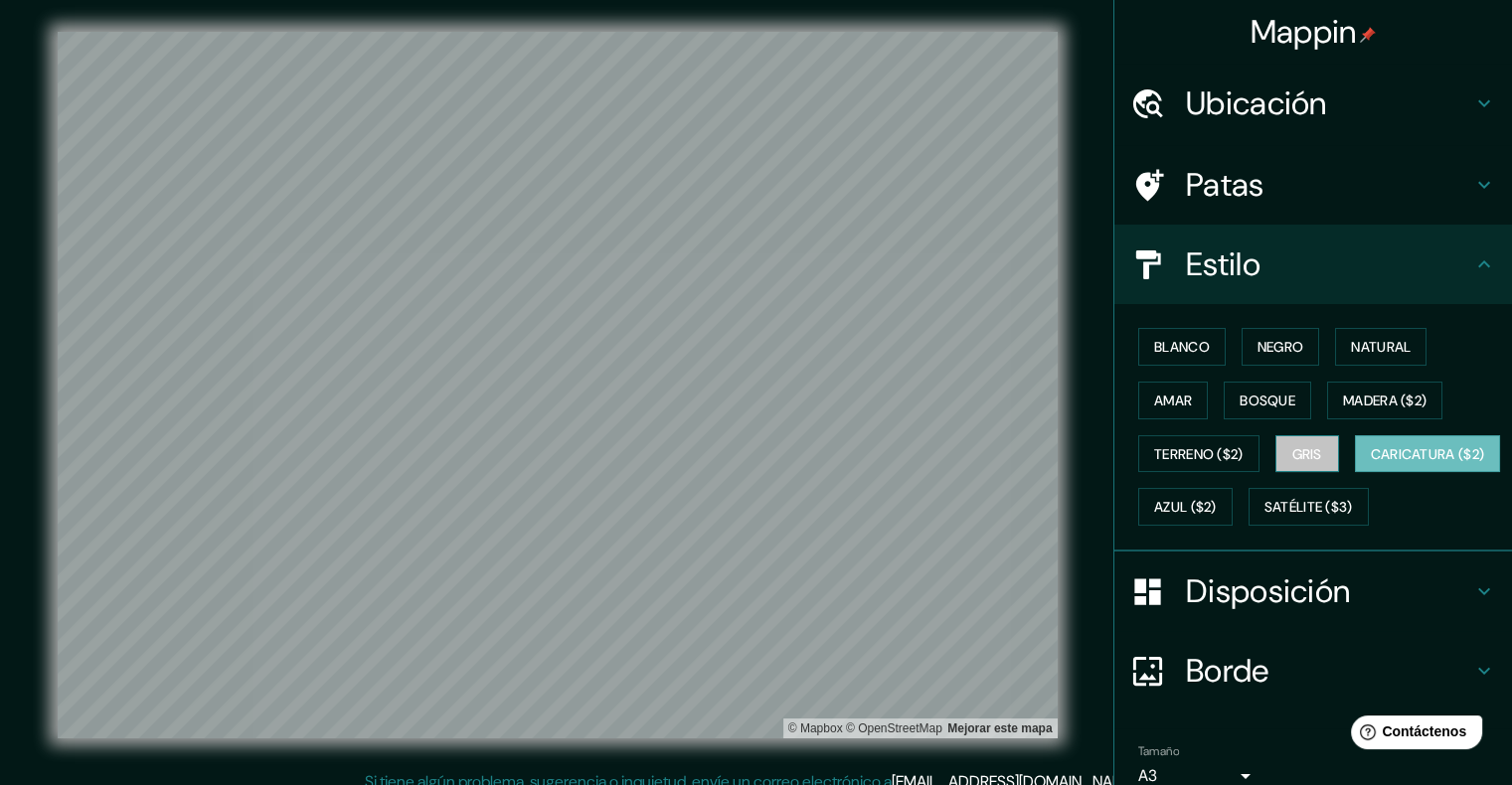 click on "Gris" at bounding box center [1307, 454] 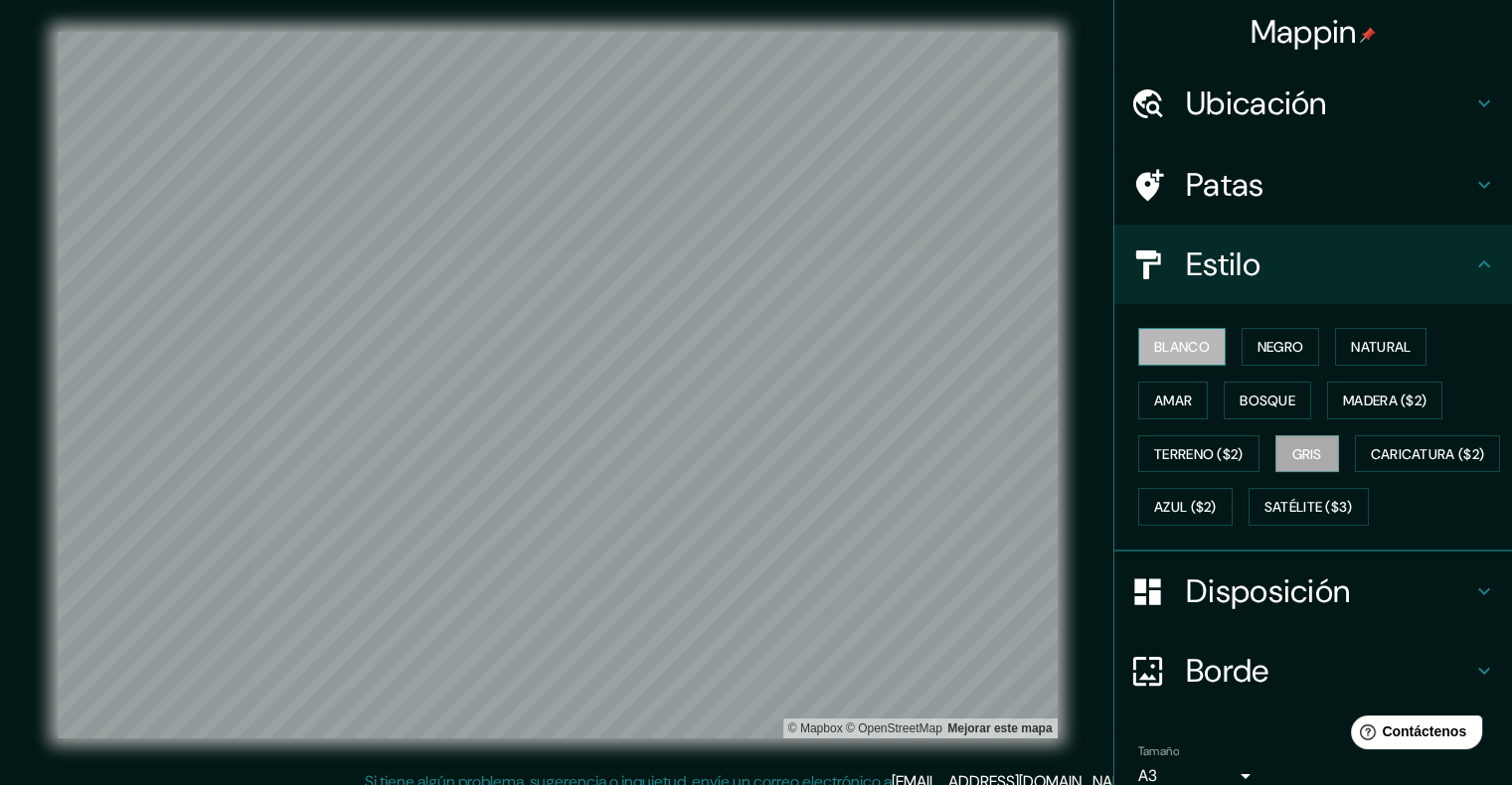 click on "Blanco" at bounding box center [1182, 347] 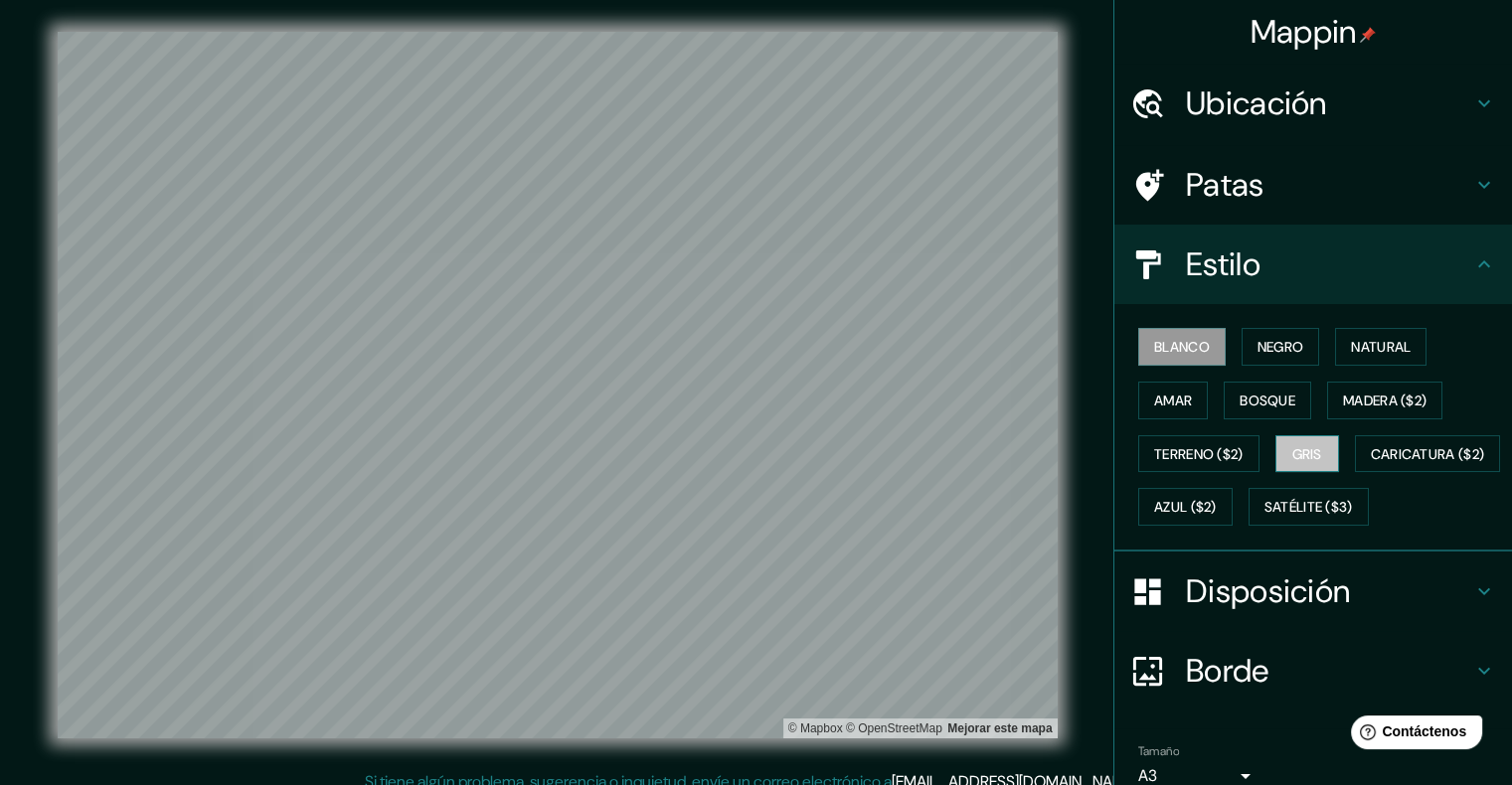 click on "Gris" at bounding box center [1307, 454] 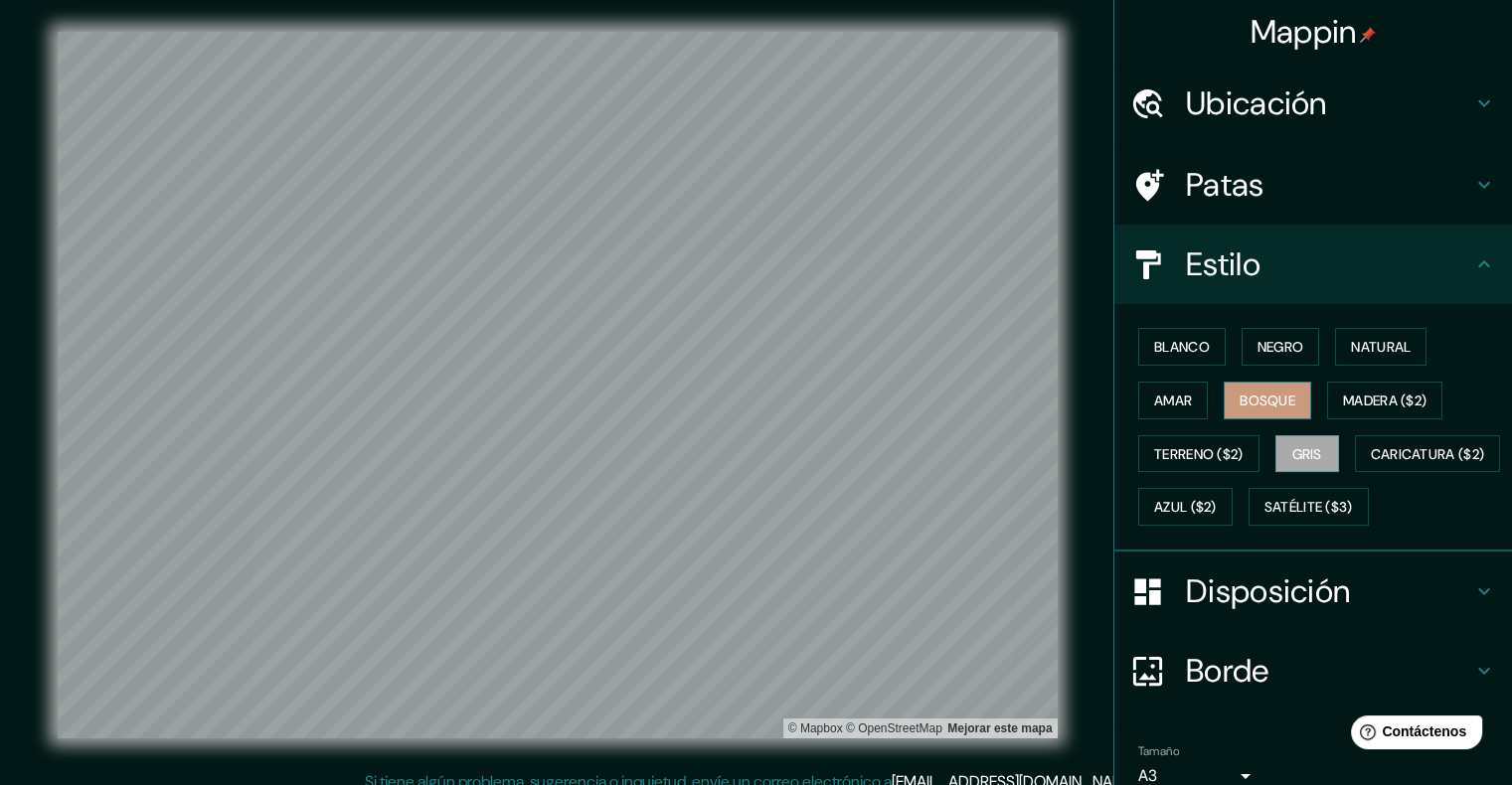 click on "Bosque" at bounding box center [1267, 400] 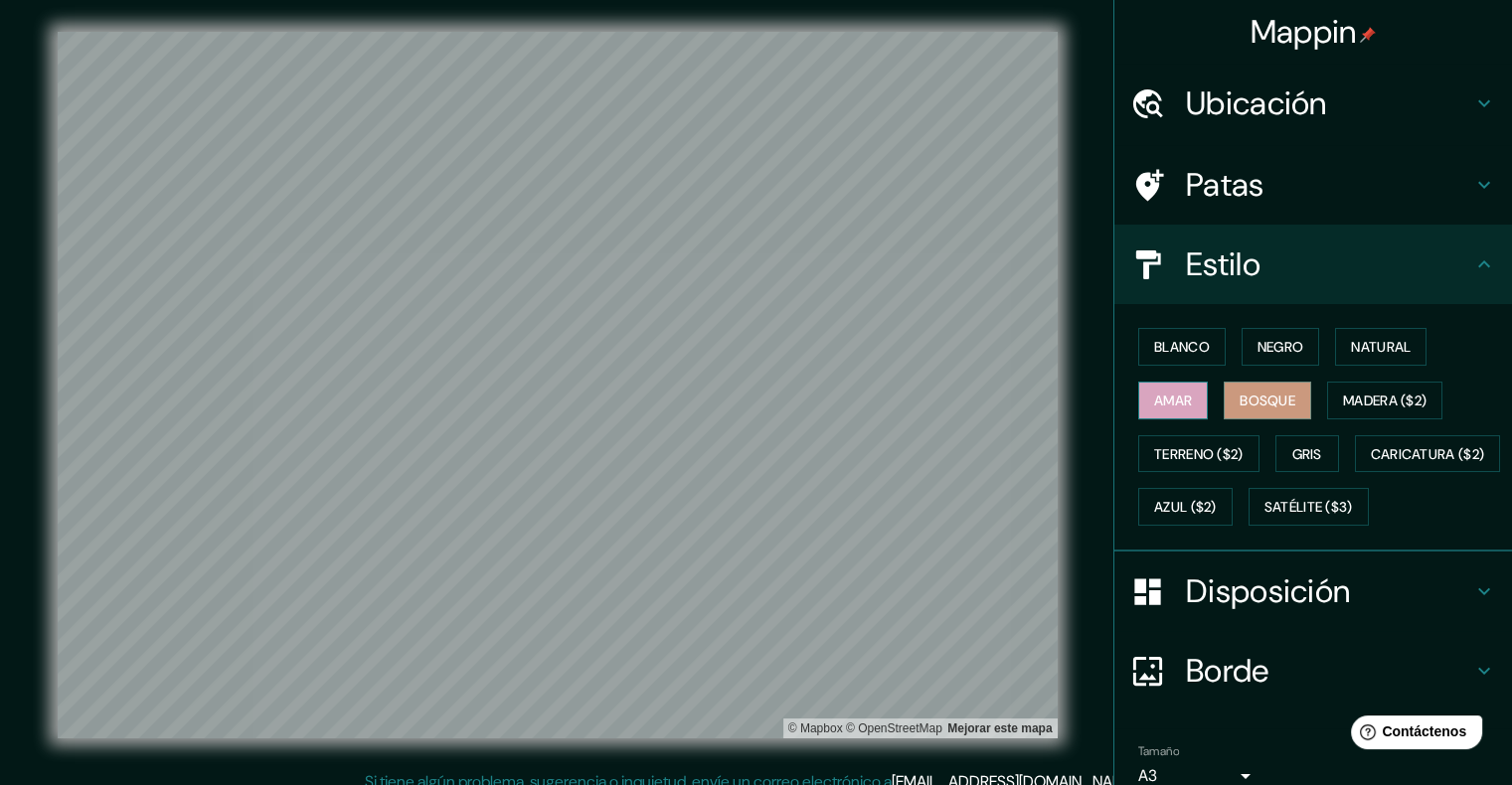click on "Amar" at bounding box center (1173, 400) 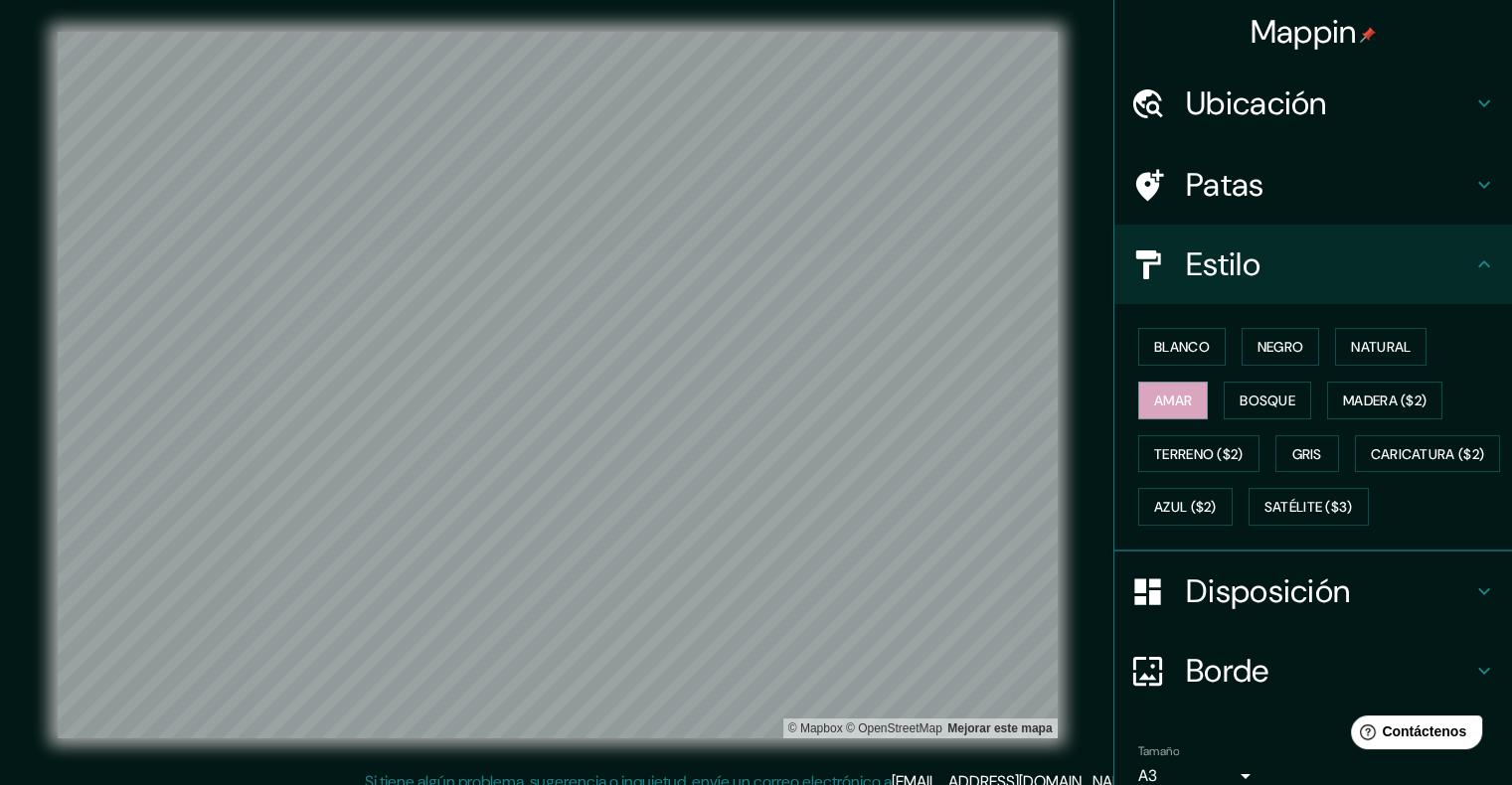 click on "Blanco Negro Natural Amar Bosque Madera ($2) Terreno ($2) Gris Caricatura ($2) Azul ($2) Satélite ($3)" at bounding box center (1321, 426) 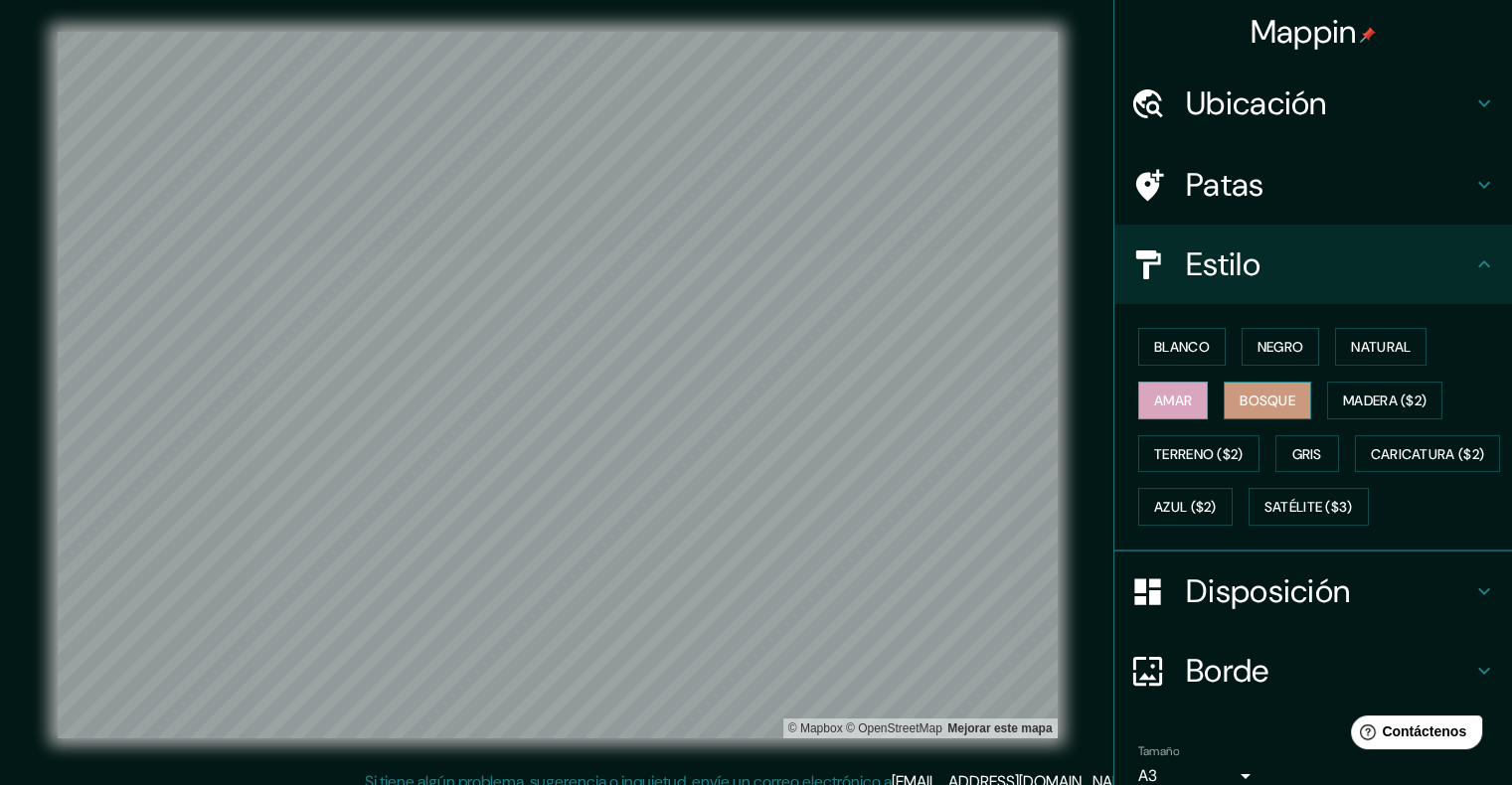 click on "Bosque" at bounding box center (1267, 400) 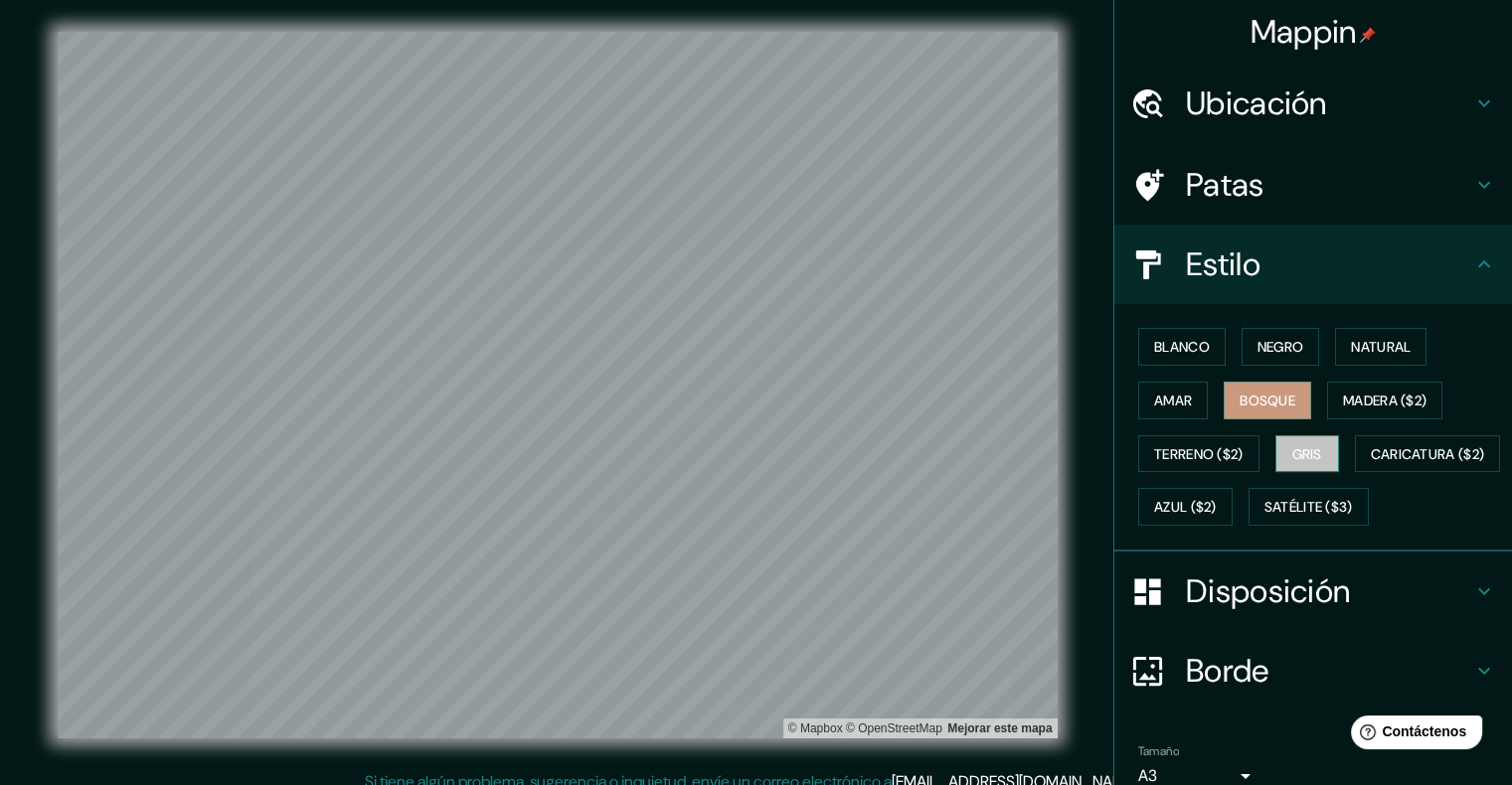 click on "Gris" at bounding box center [1307, 454] 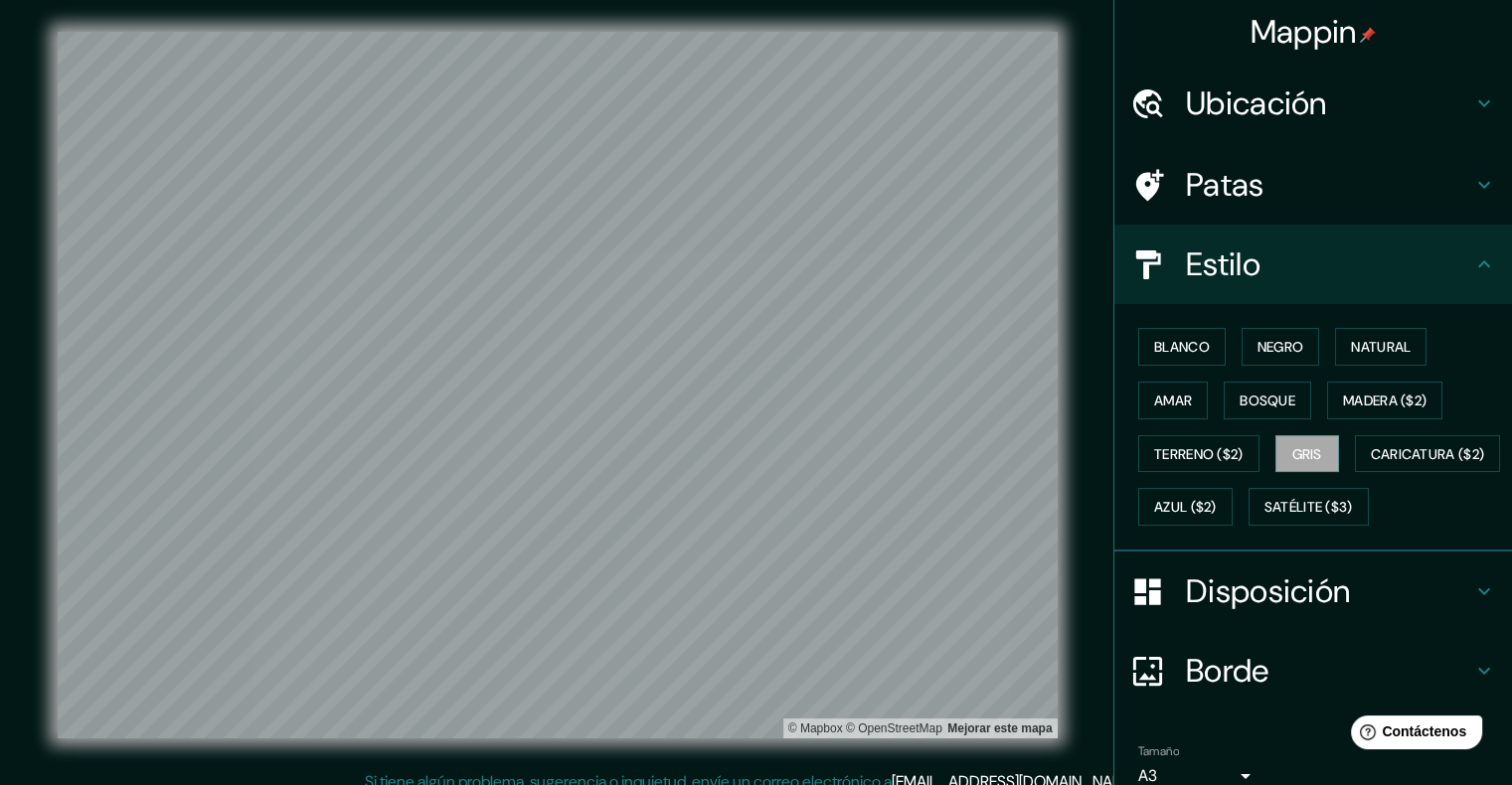 click on "Blanco Negro Natural Amar Bosque Madera ($2) Terreno ($2) Gris Caricatura ($2) Azul ($2) Satélite ($3)" at bounding box center [1321, 426] 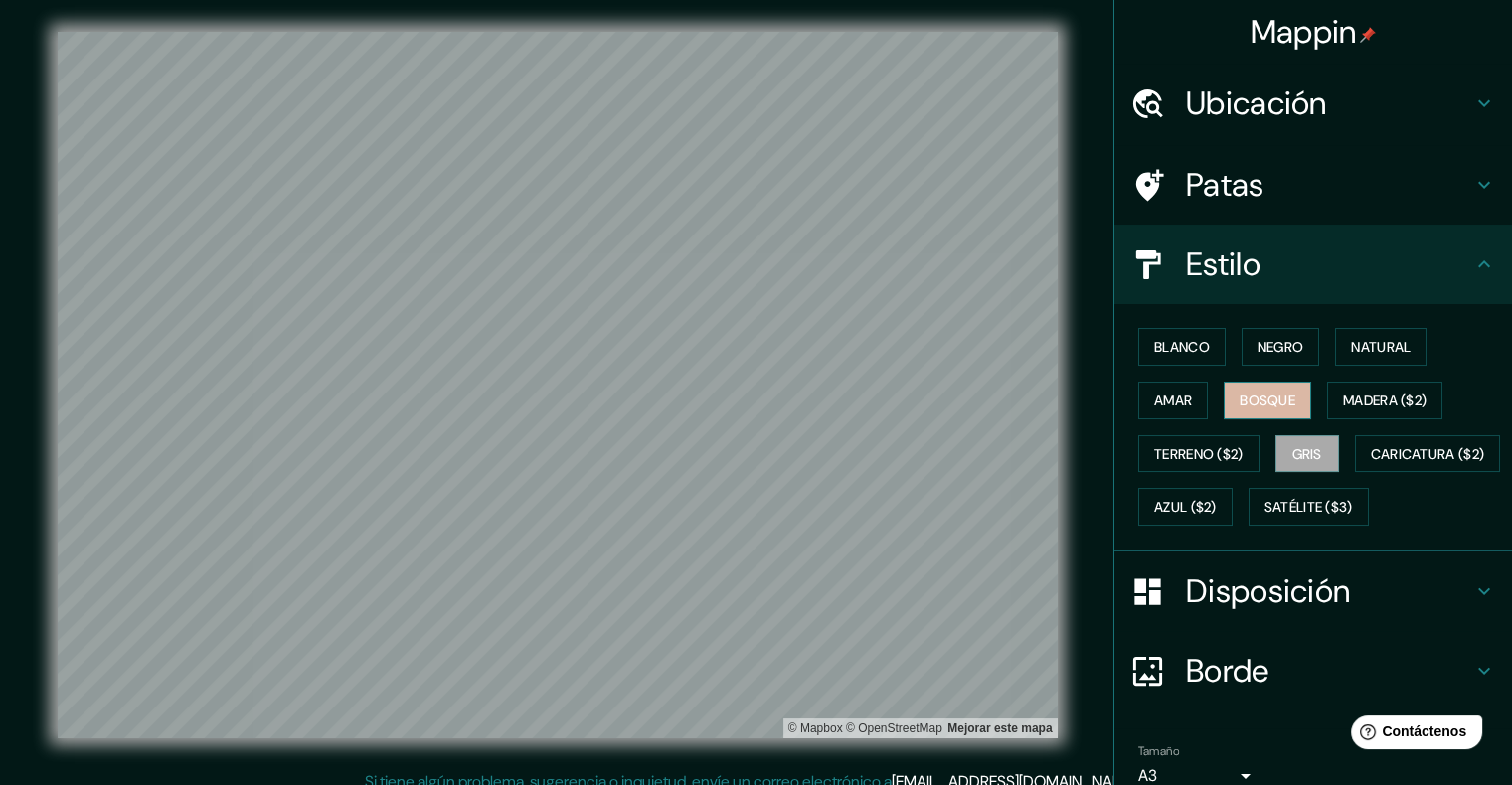click on "Bosque" at bounding box center [1267, 400] 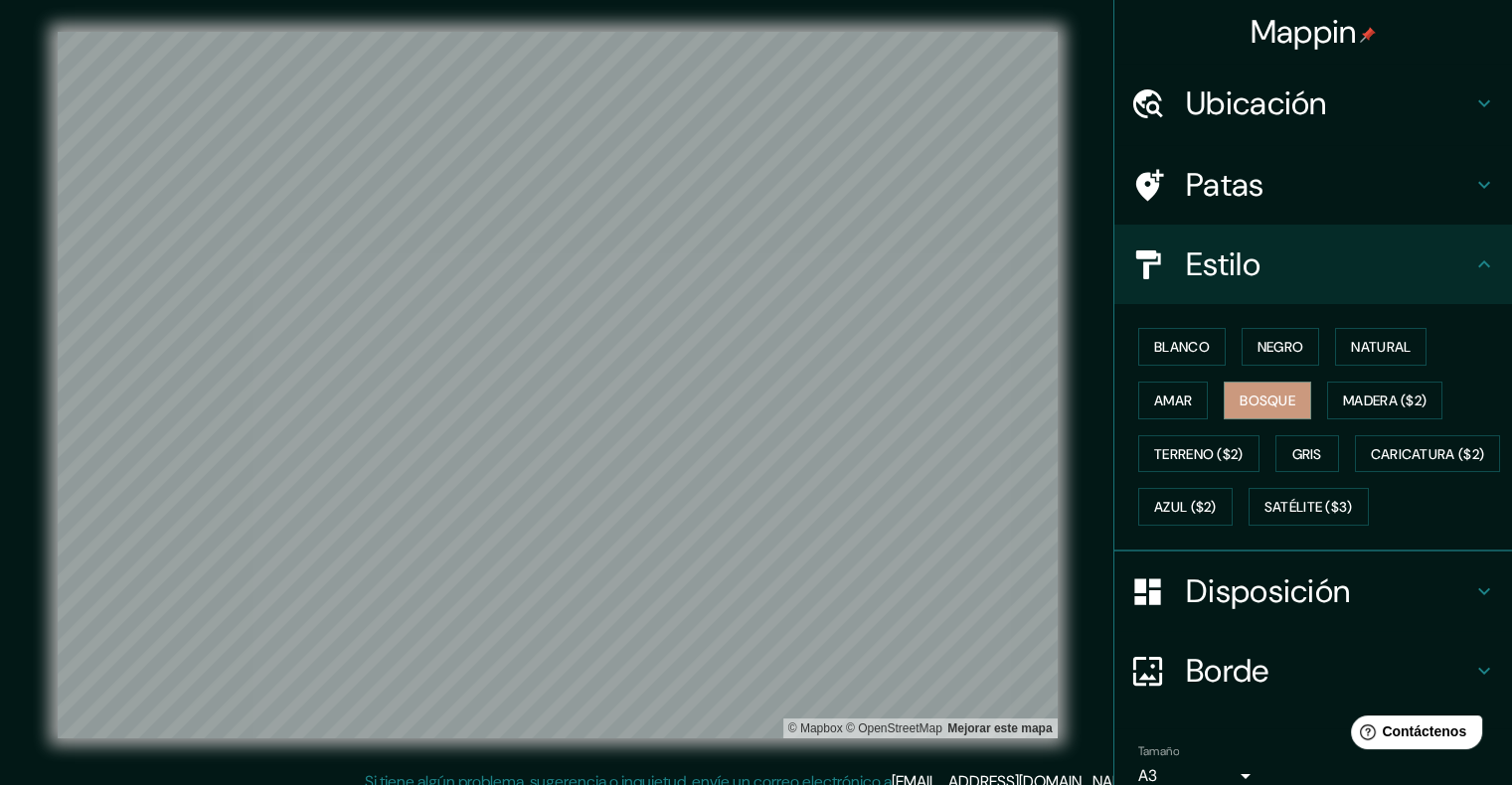 type 